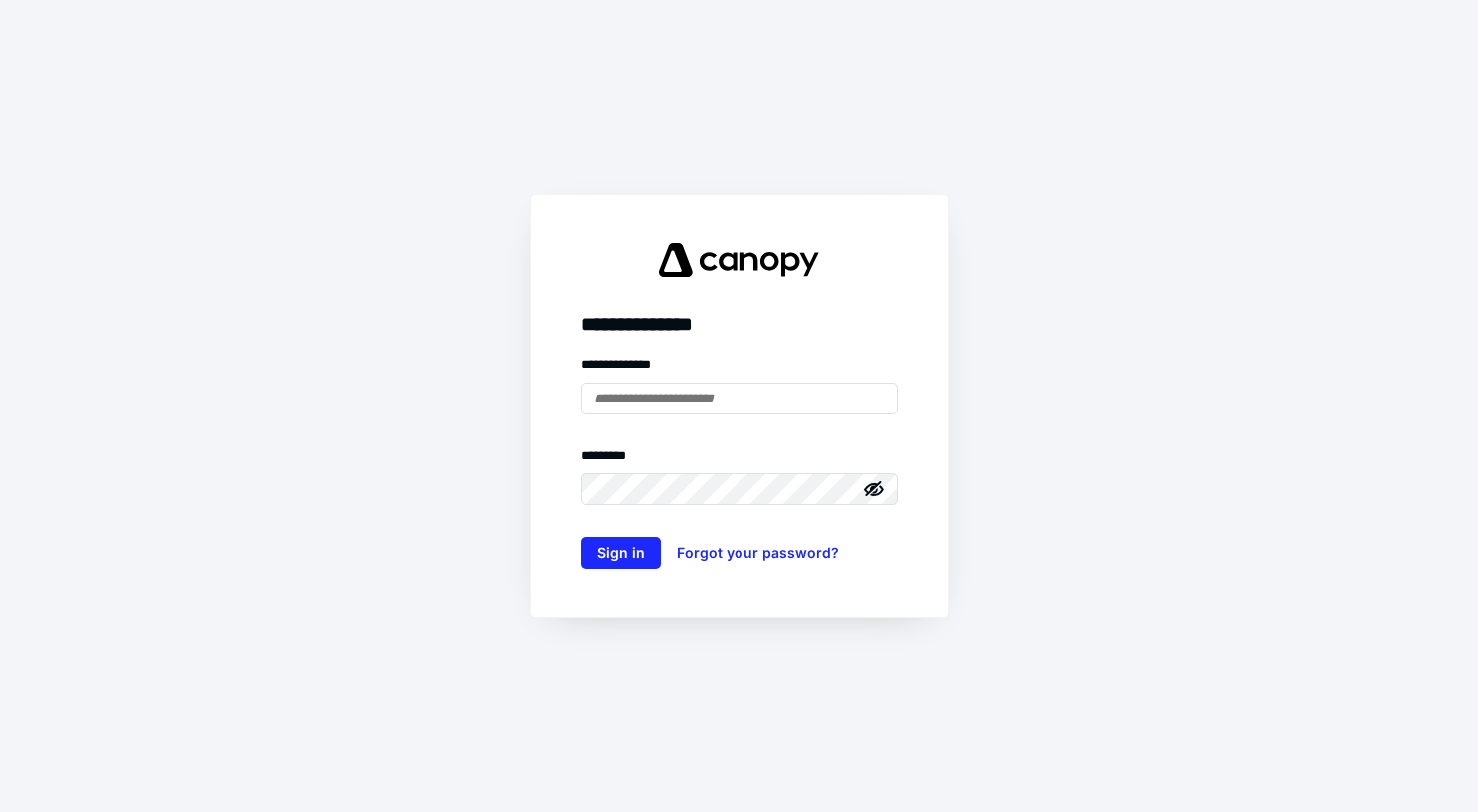 scroll, scrollTop: 0, scrollLeft: 0, axis: both 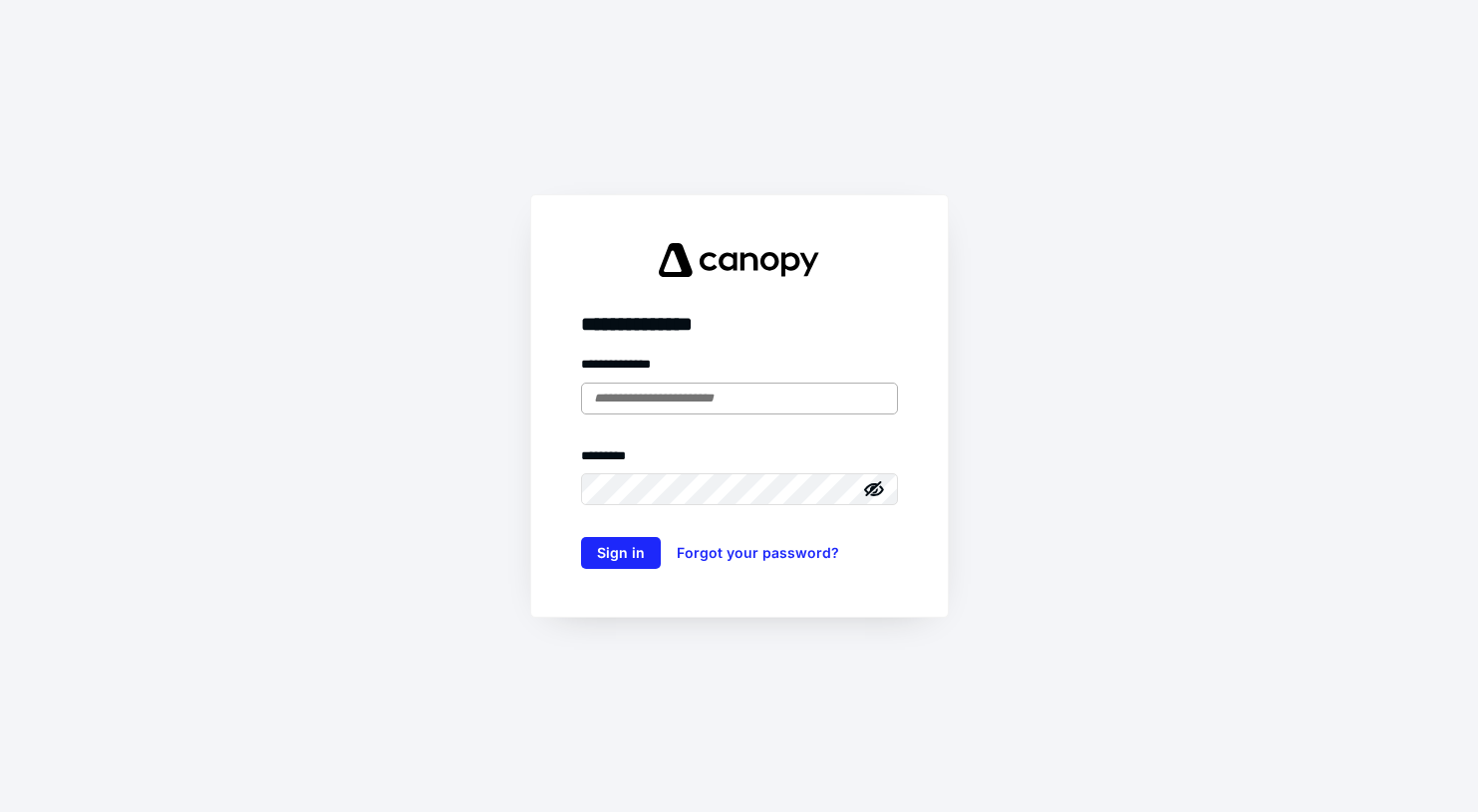 click at bounding box center [739, 399] 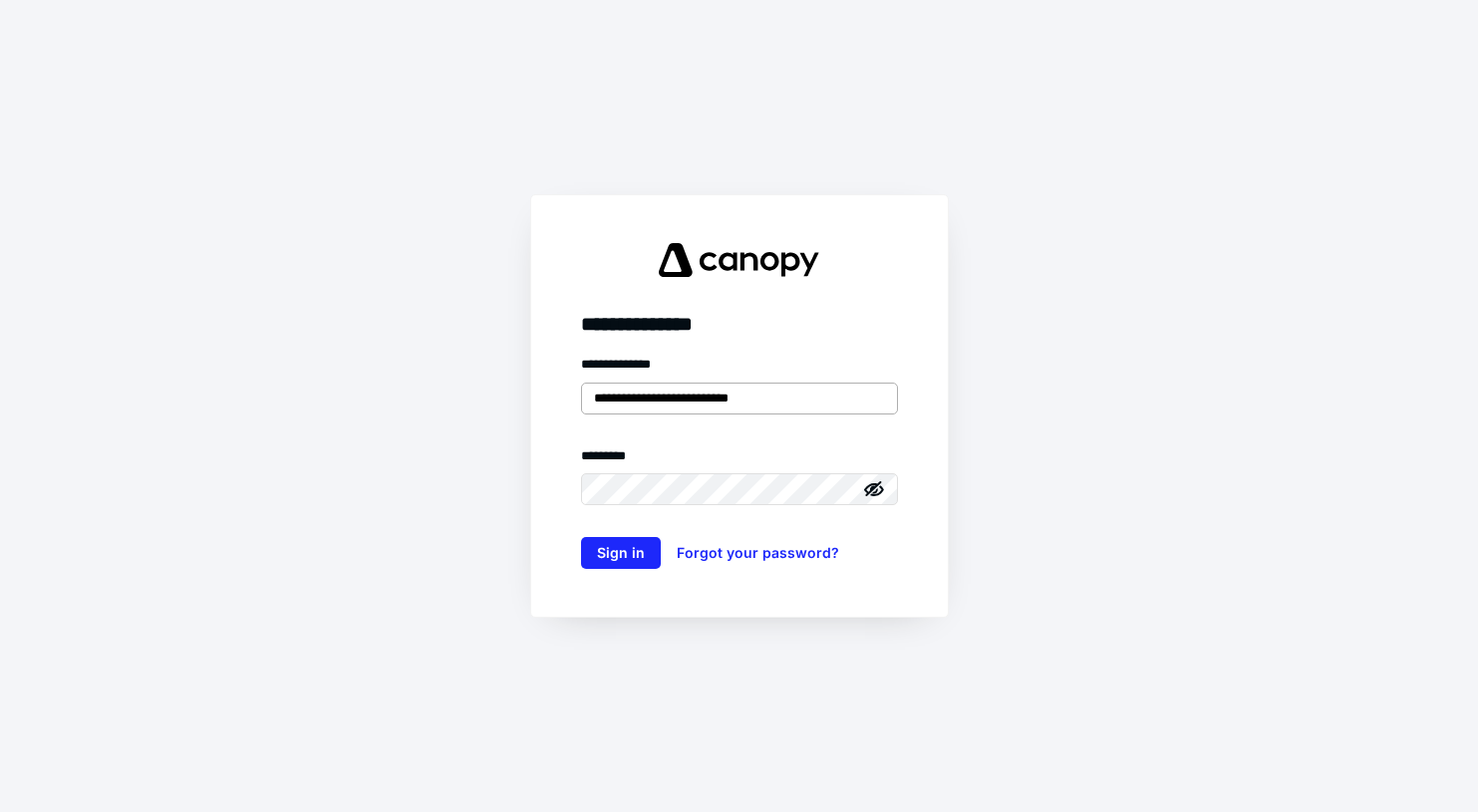 type on "**********" 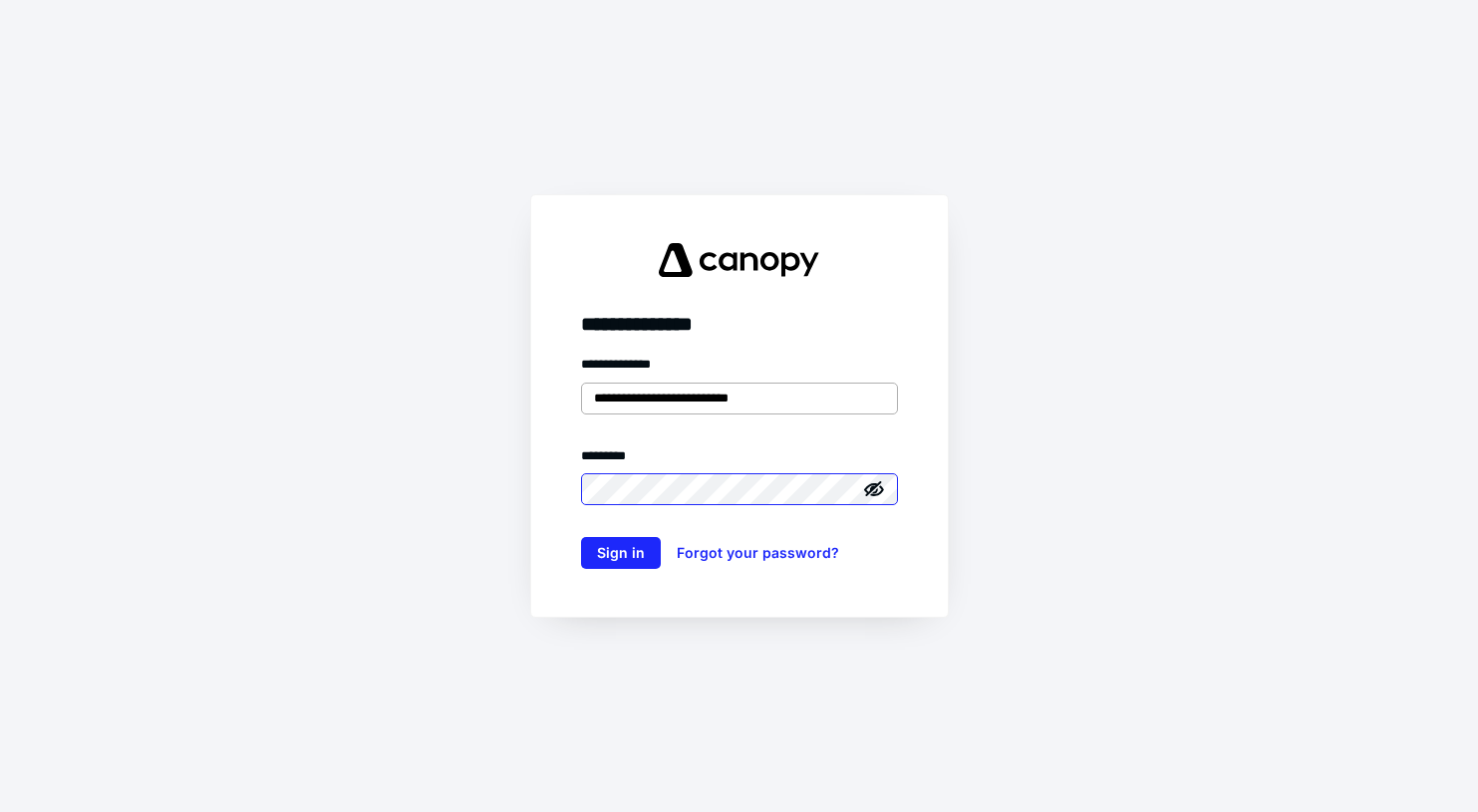 click on "Sign in" at bounding box center [621, 553] 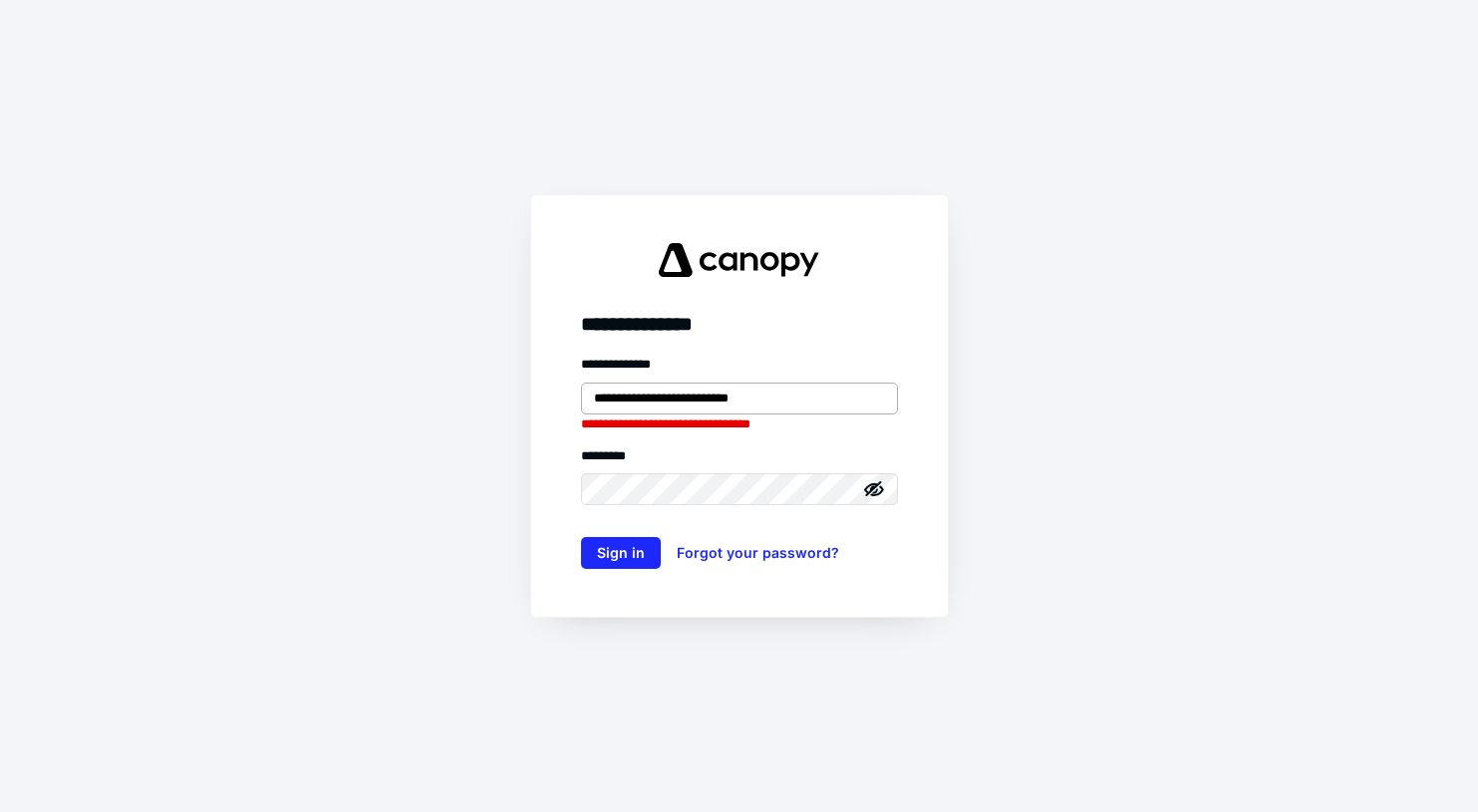 type 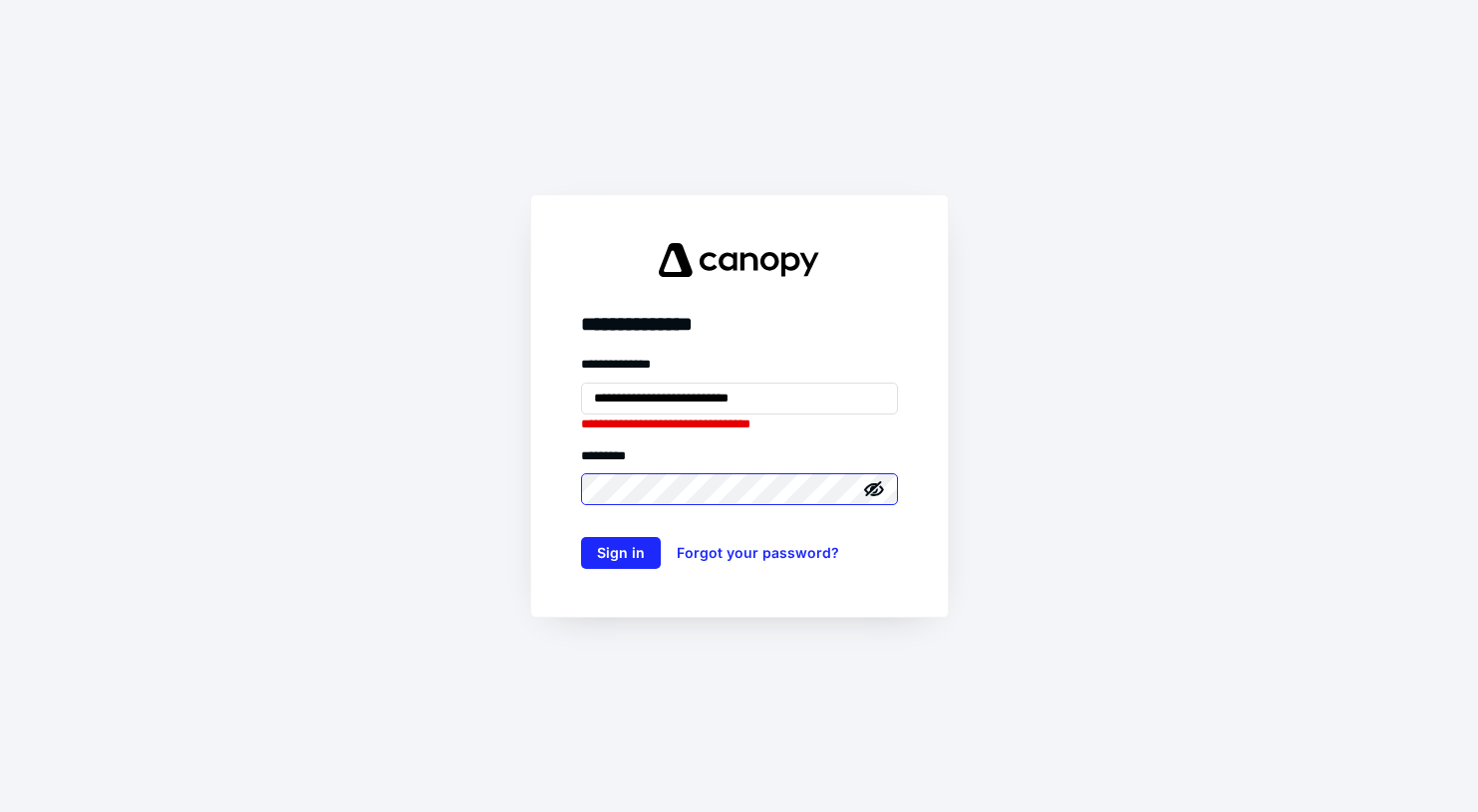 click on "Sign in" at bounding box center (621, 553) 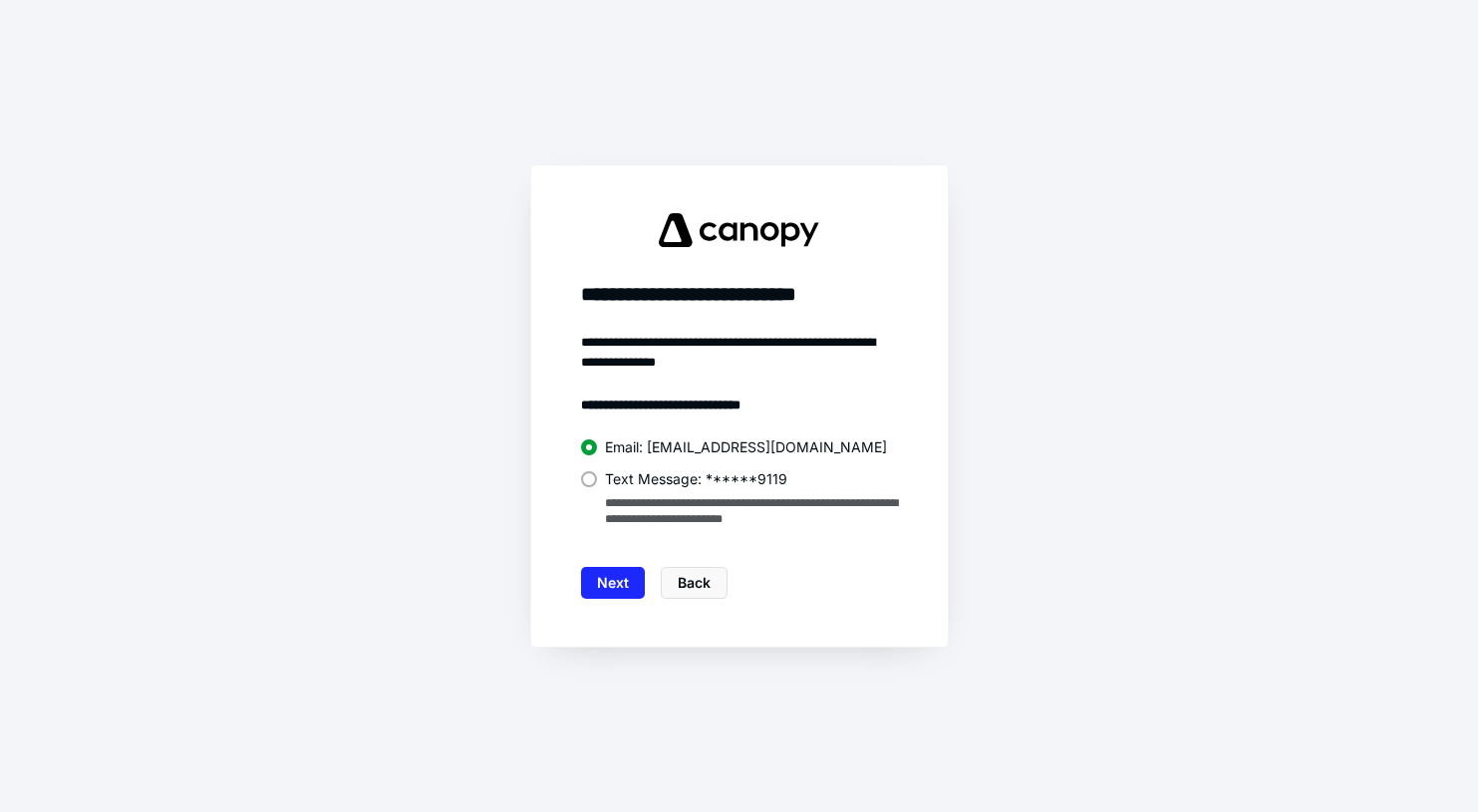 click at bounding box center [589, 479] 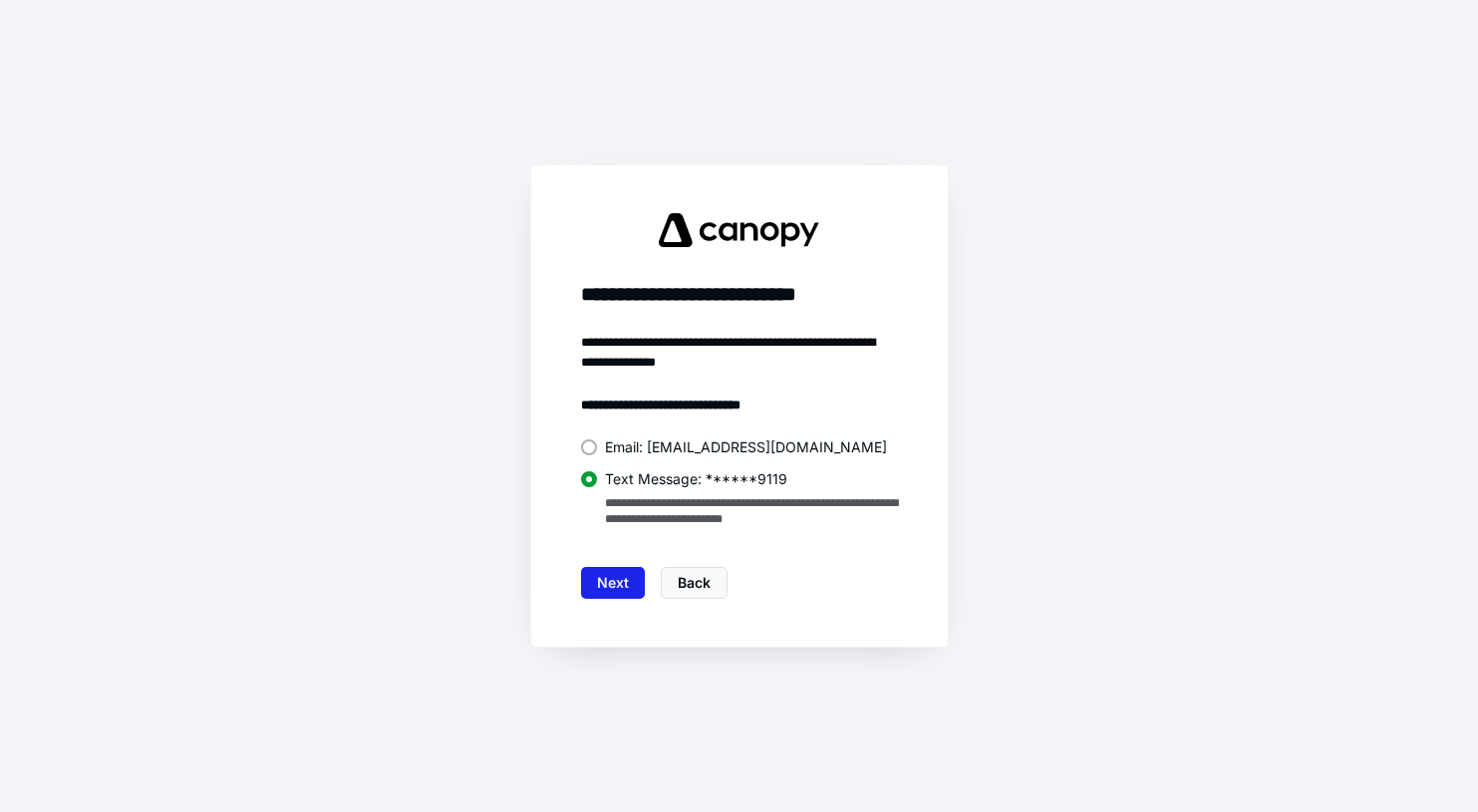 click on "Next" at bounding box center (613, 583) 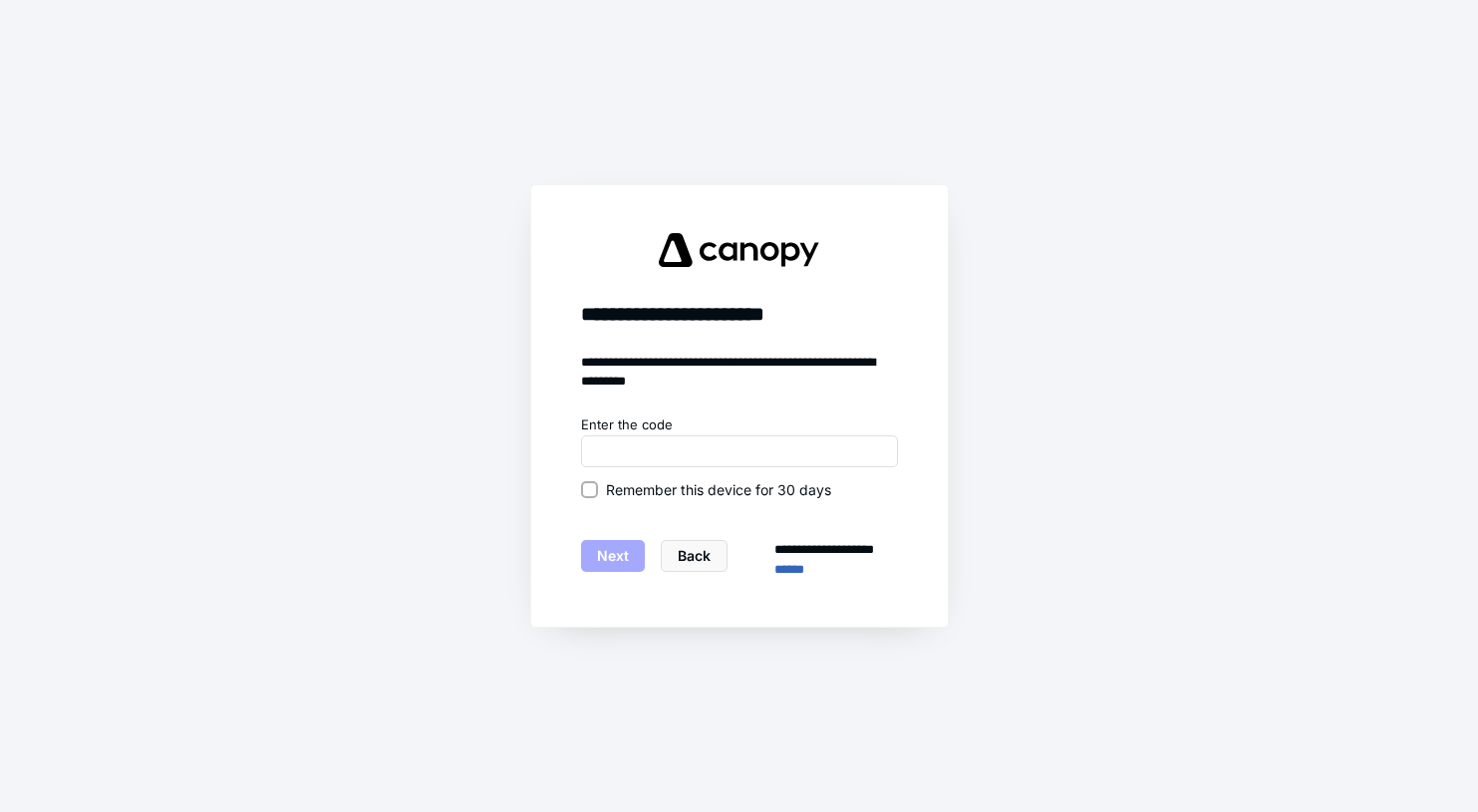 click on "Remember this device for 30 days" at bounding box center [589, 489] 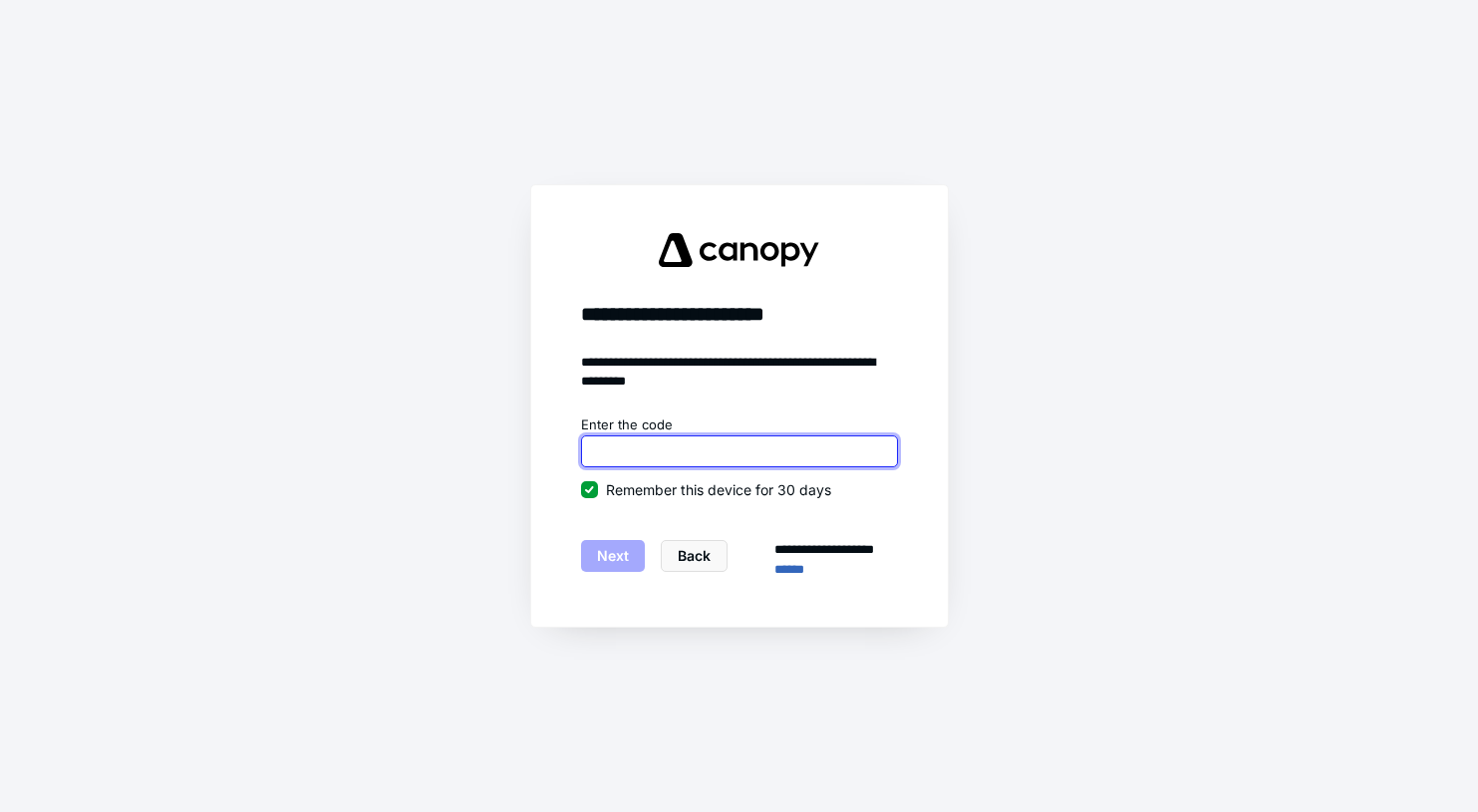 click at bounding box center (739, 451) 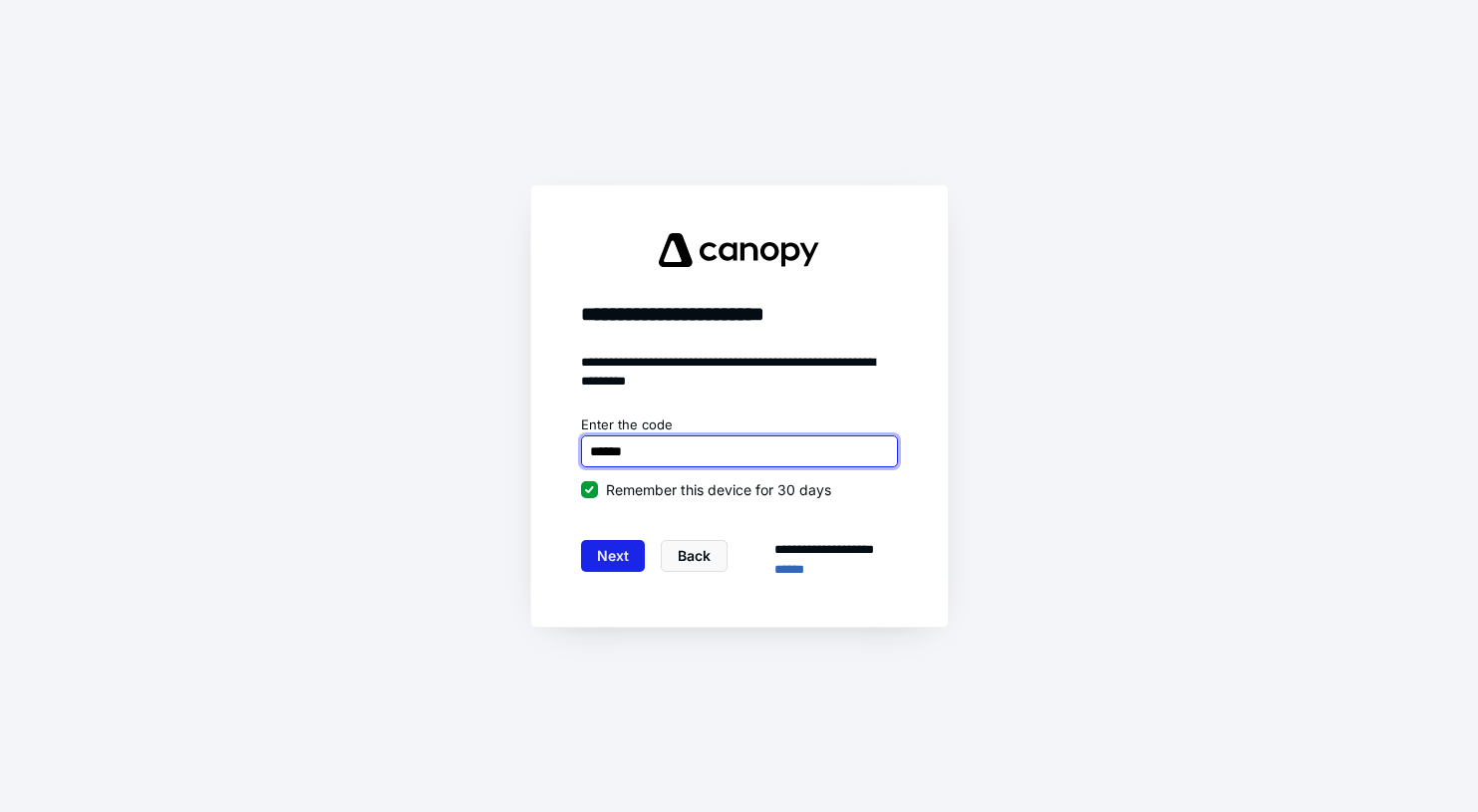 type on "******" 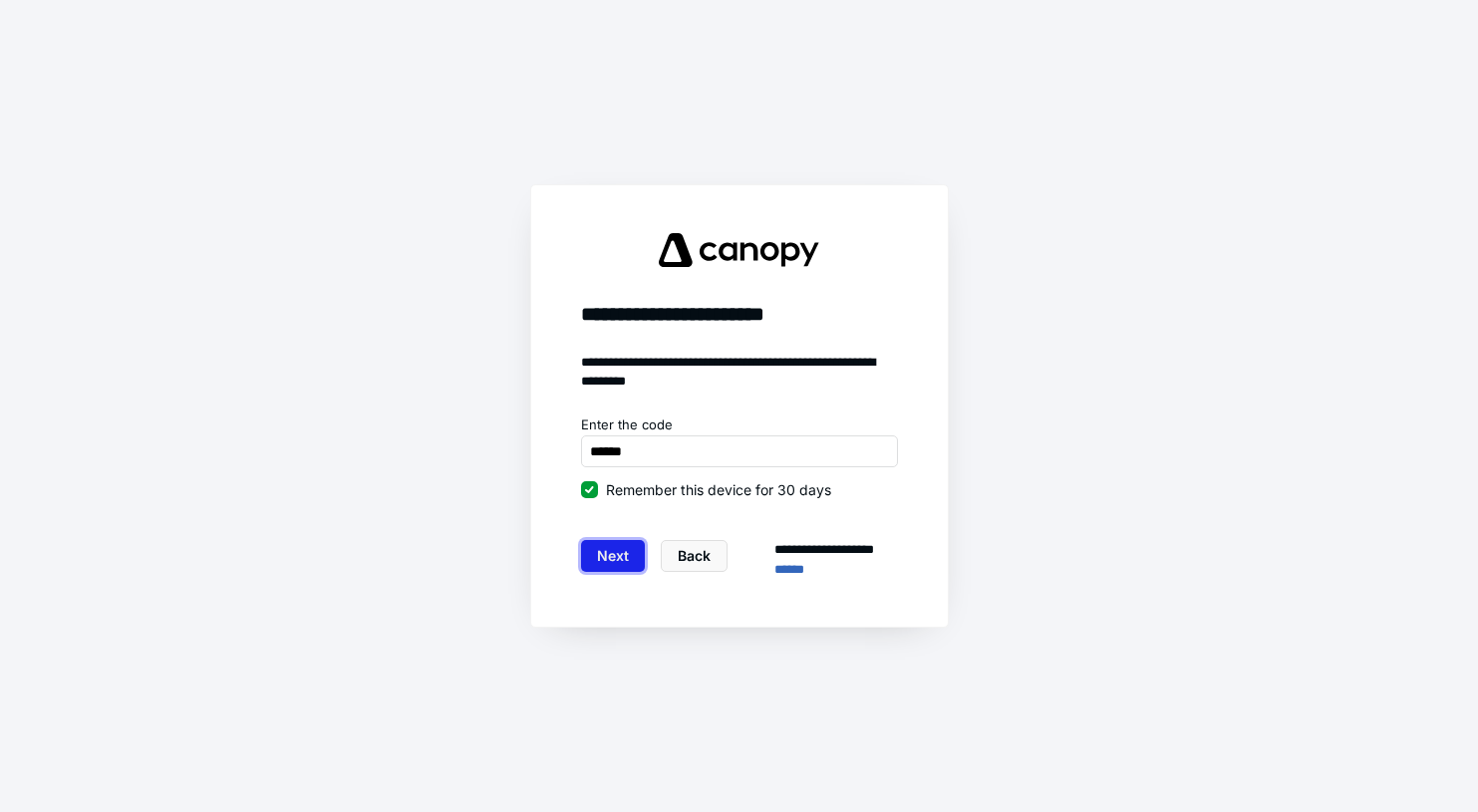 click on "Next" at bounding box center [613, 556] 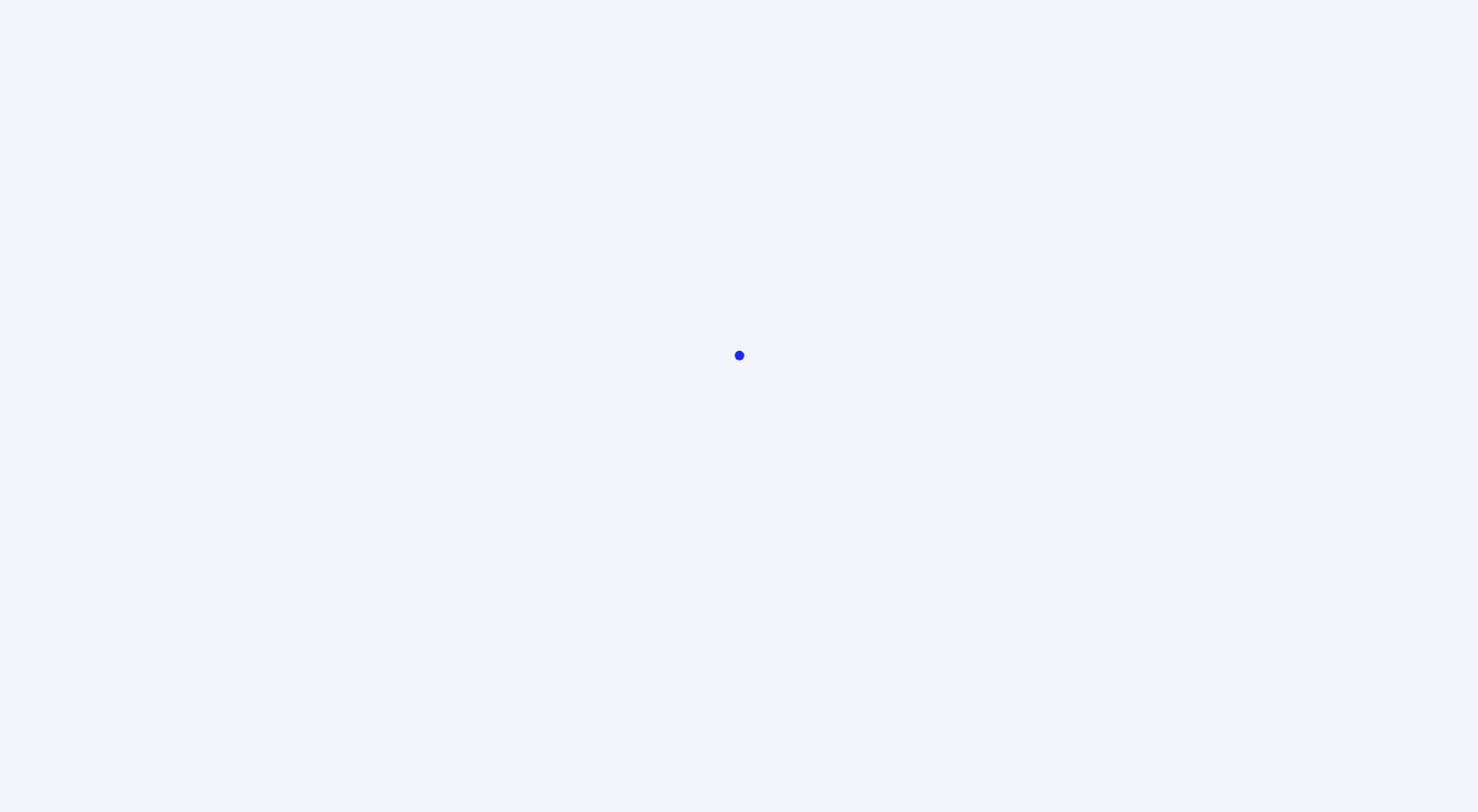 scroll, scrollTop: 0, scrollLeft: 0, axis: both 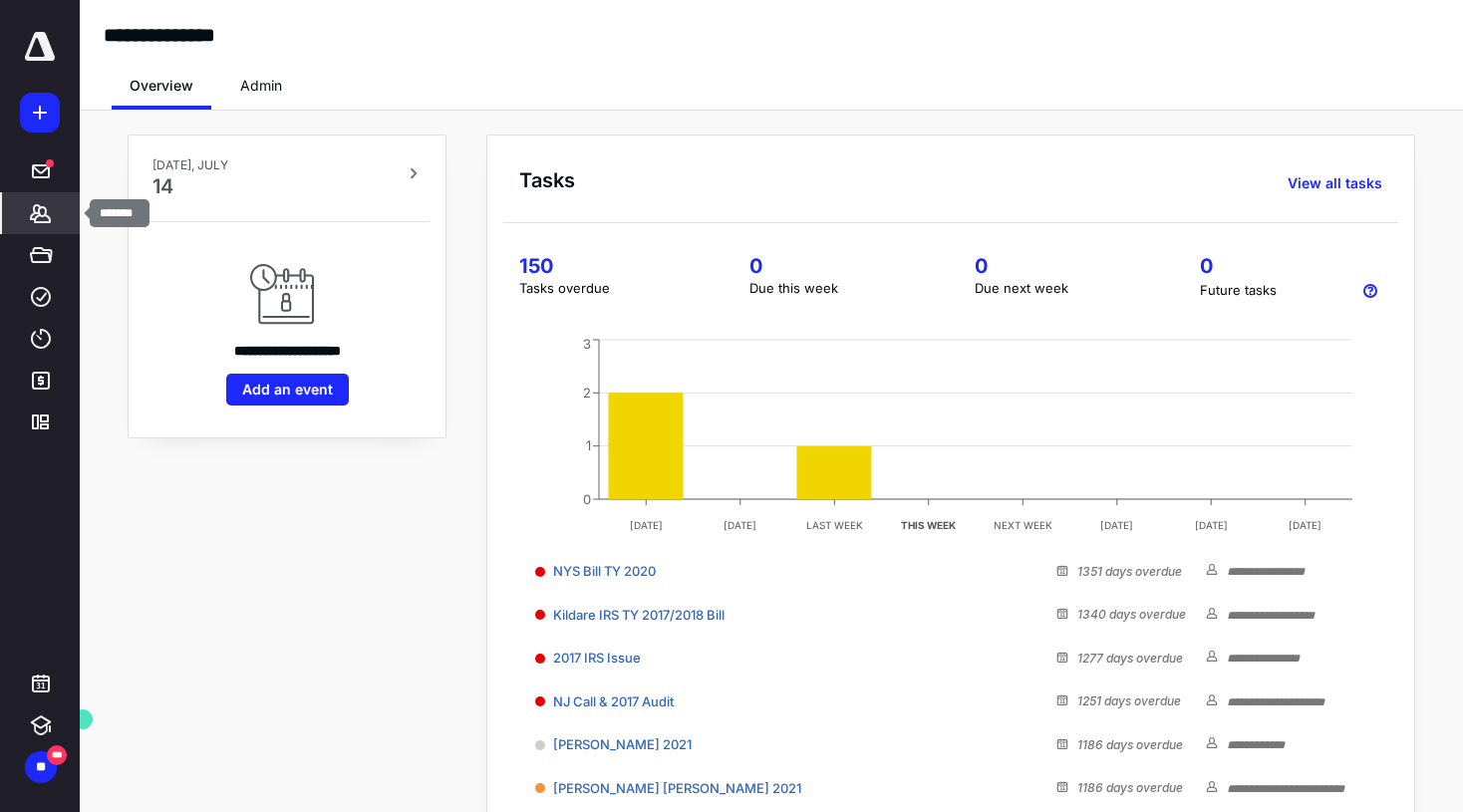 click 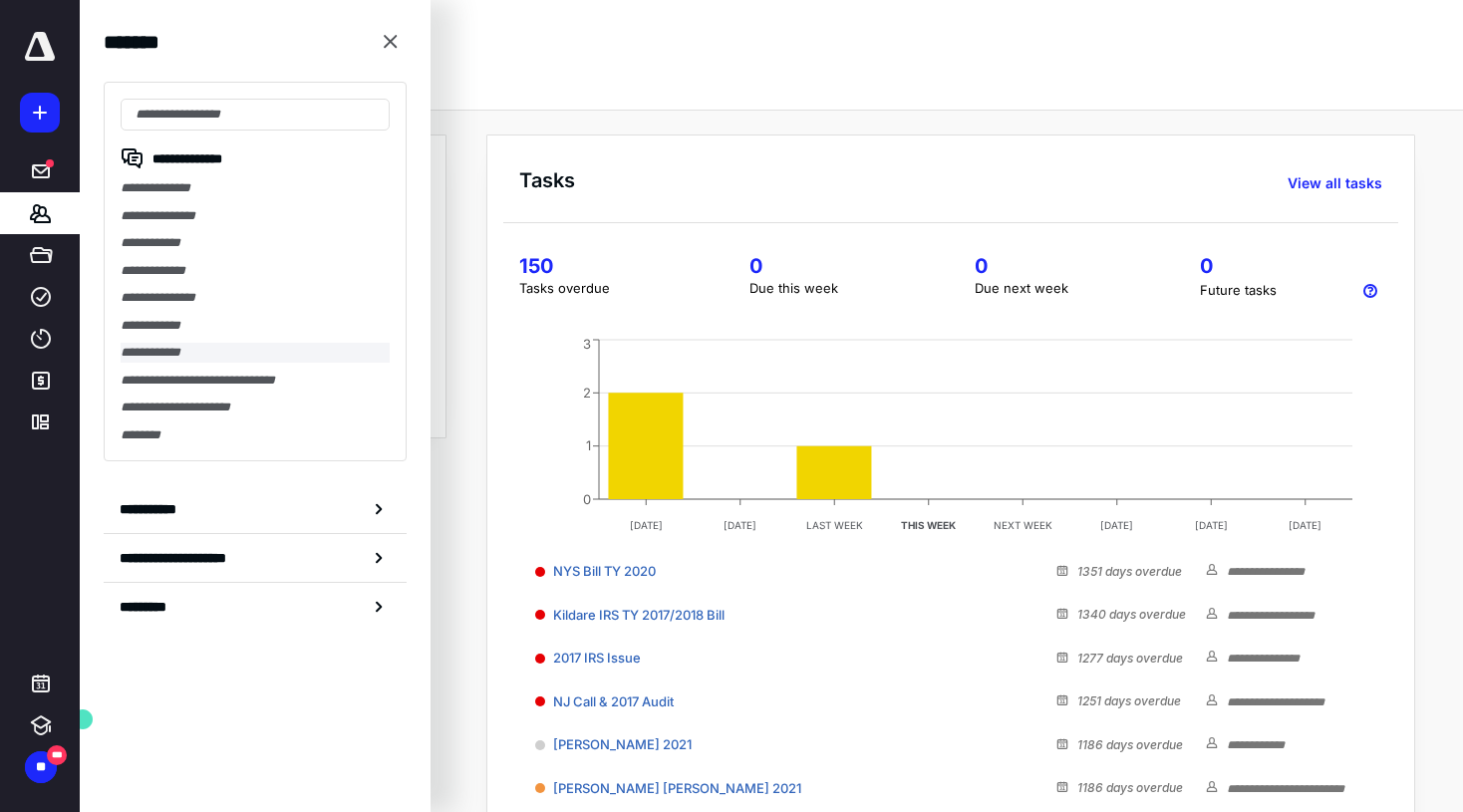 click on "**********" at bounding box center [255, 353] 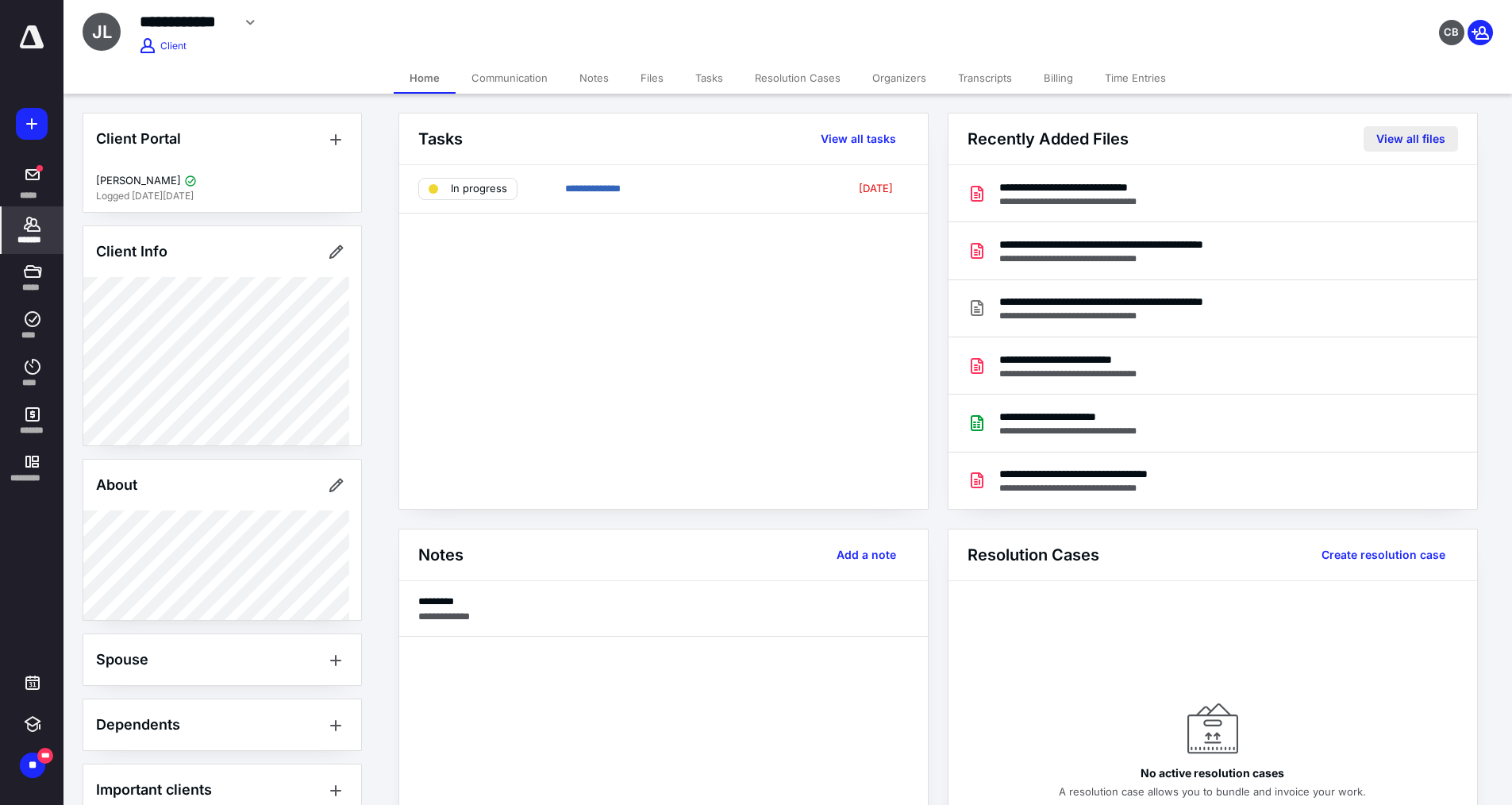 click on "View all files" at bounding box center [1410, 139] 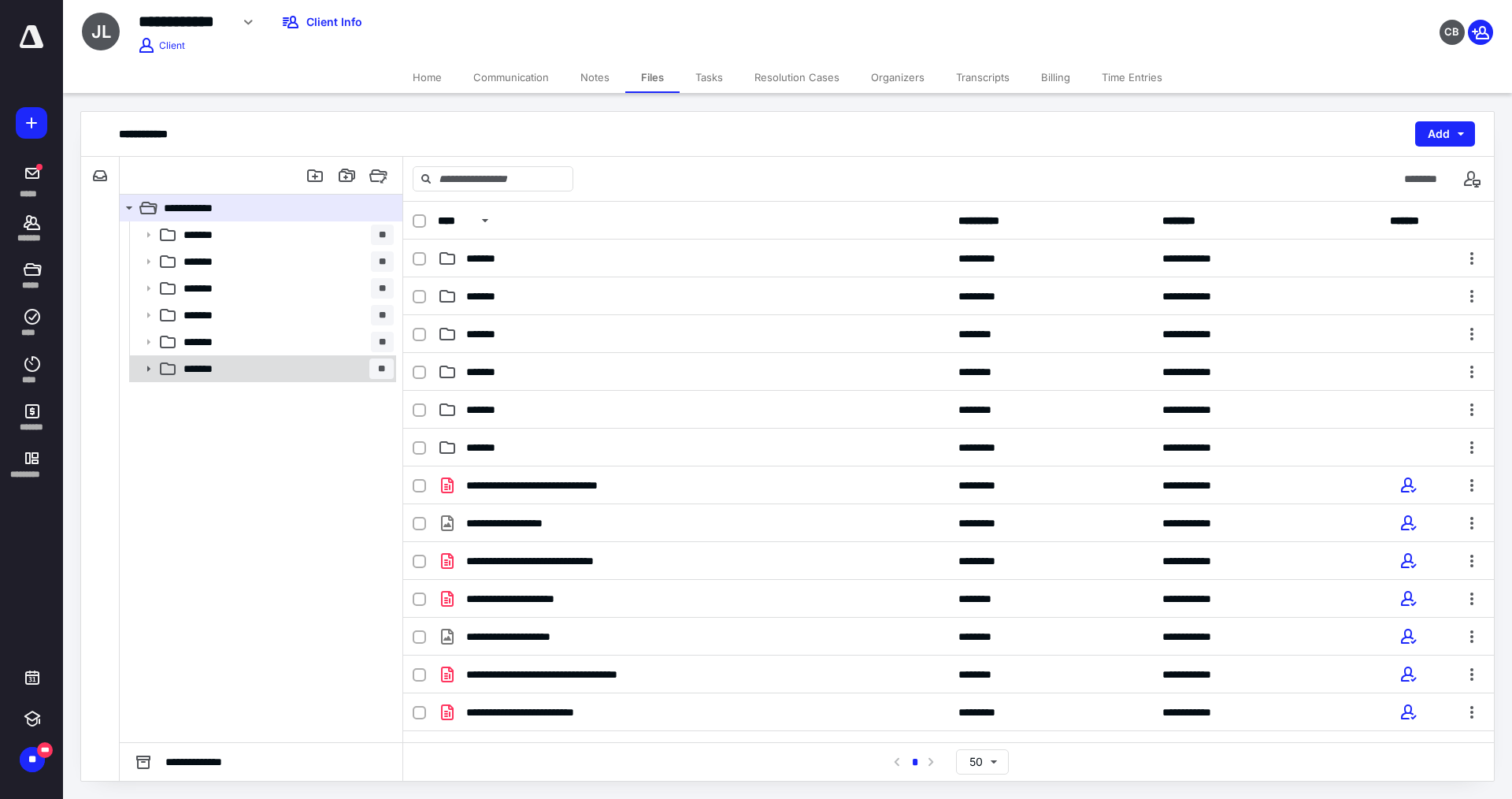 click on "*******" at bounding box center (206, 369) 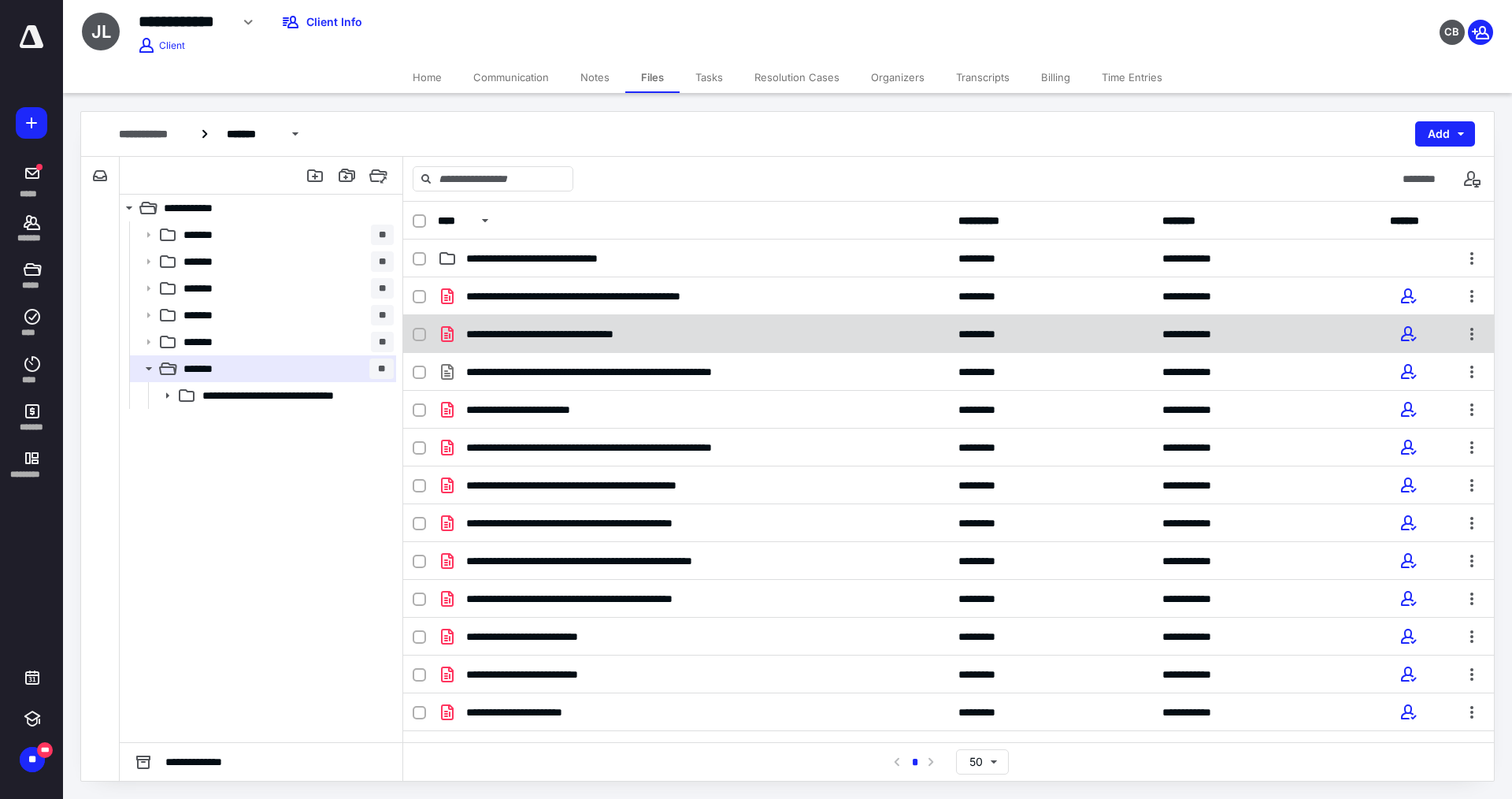 click on "**********" at bounding box center (566, 334) 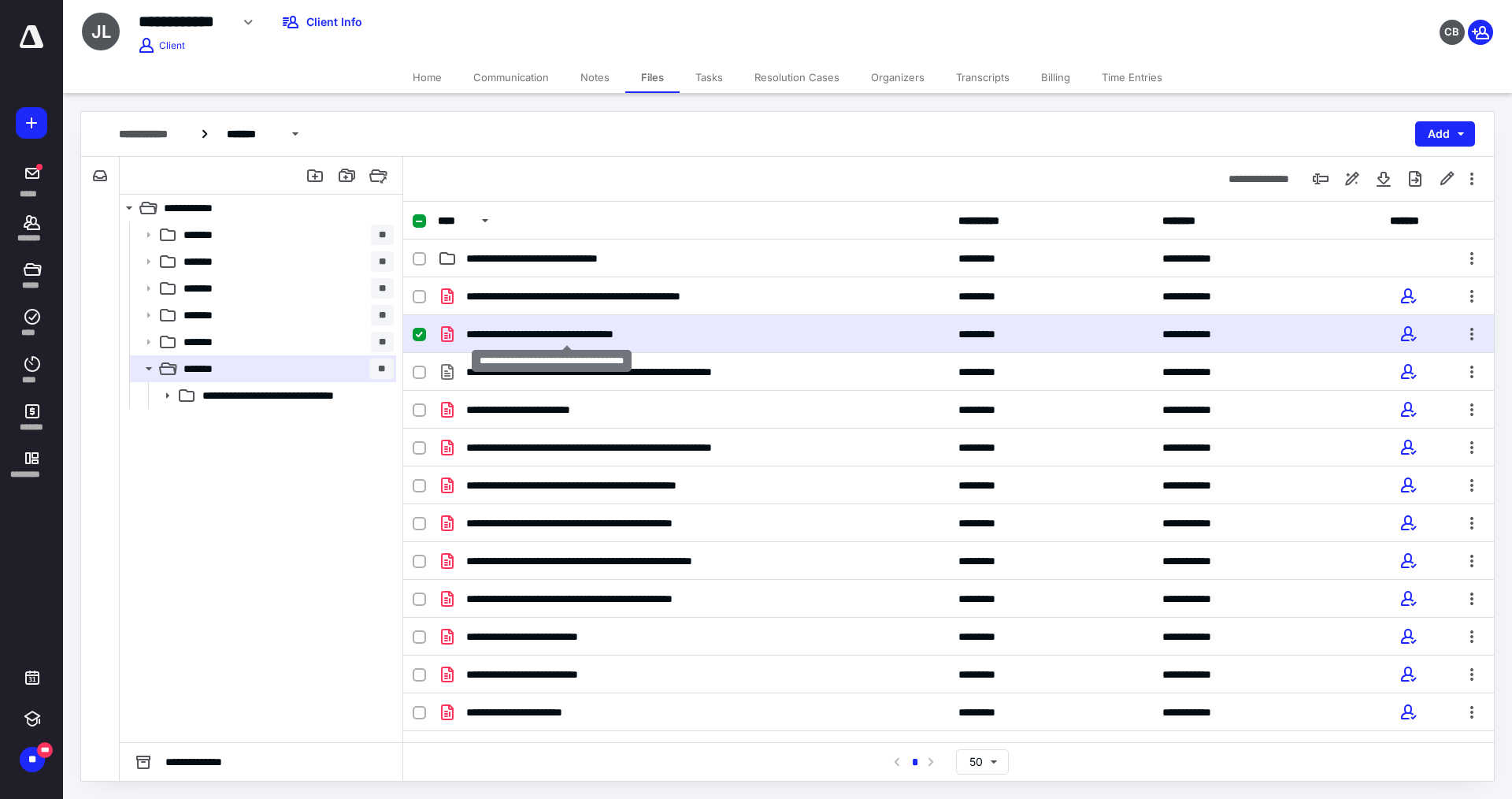 click on "**********" at bounding box center (566, 334) 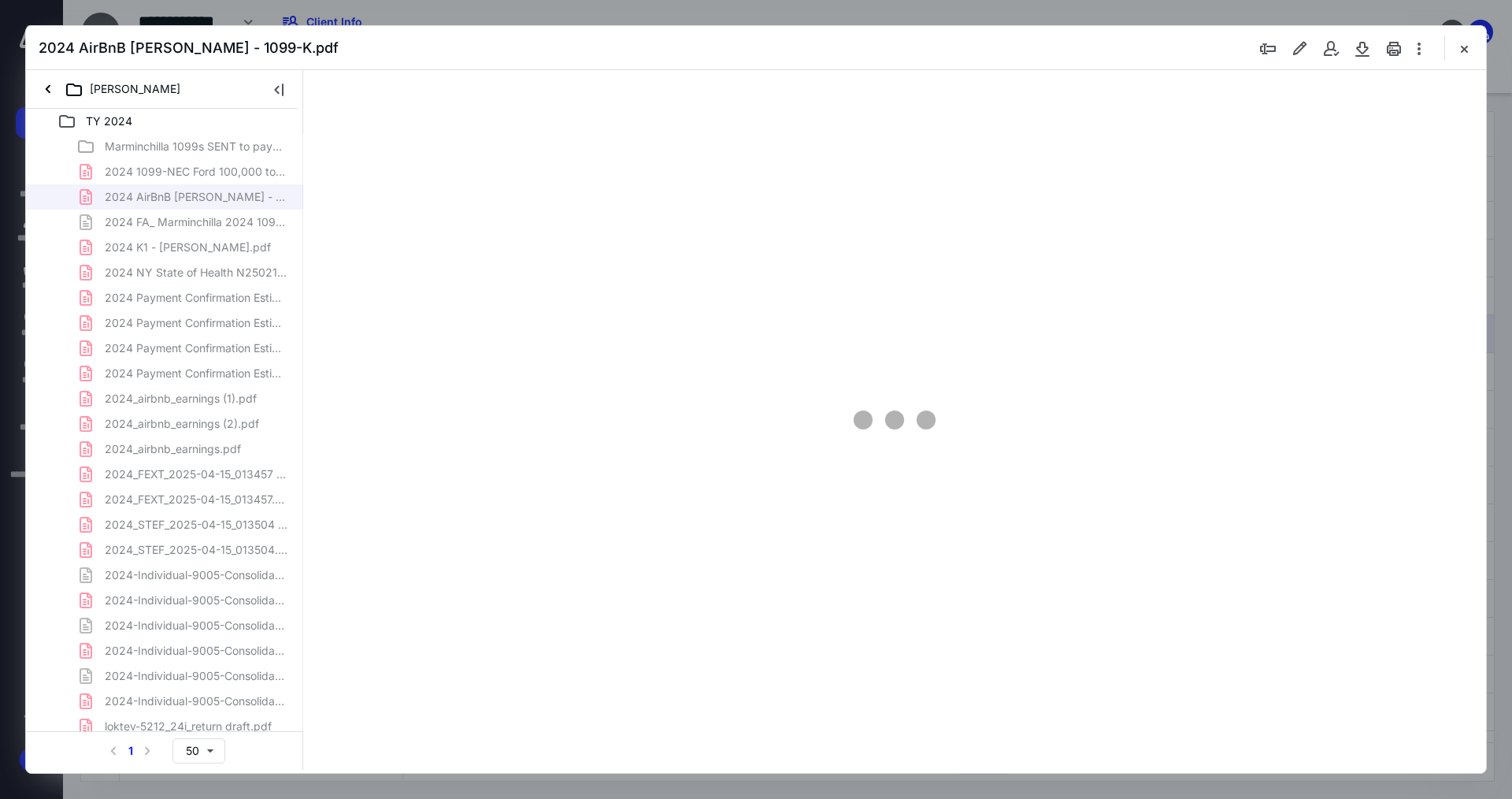 scroll, scrollTop: 0, scrollLeft: 0, axis: both 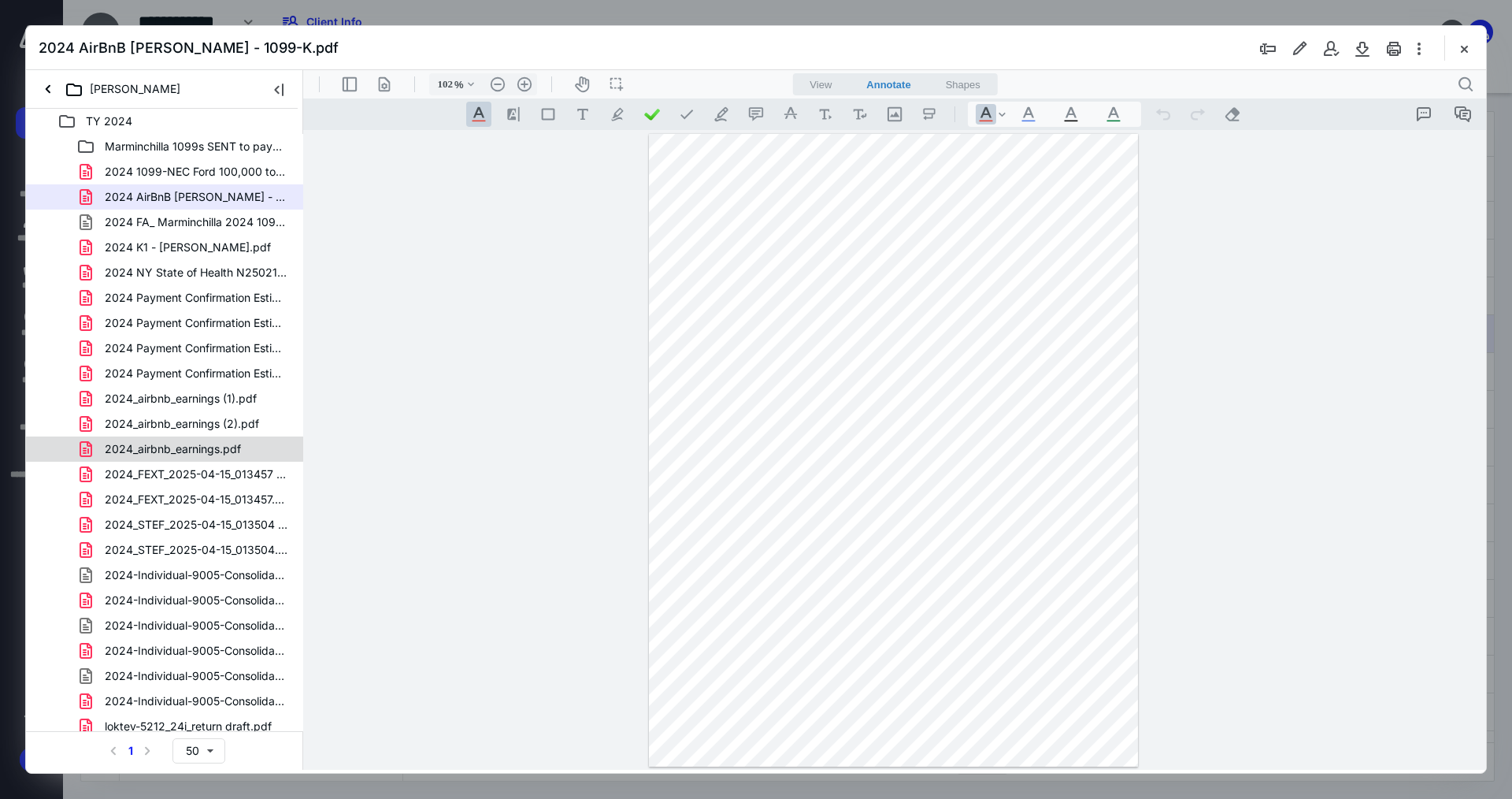 click on "2024_airbnb_earnings.pdf" at bounding box center [163, 449] 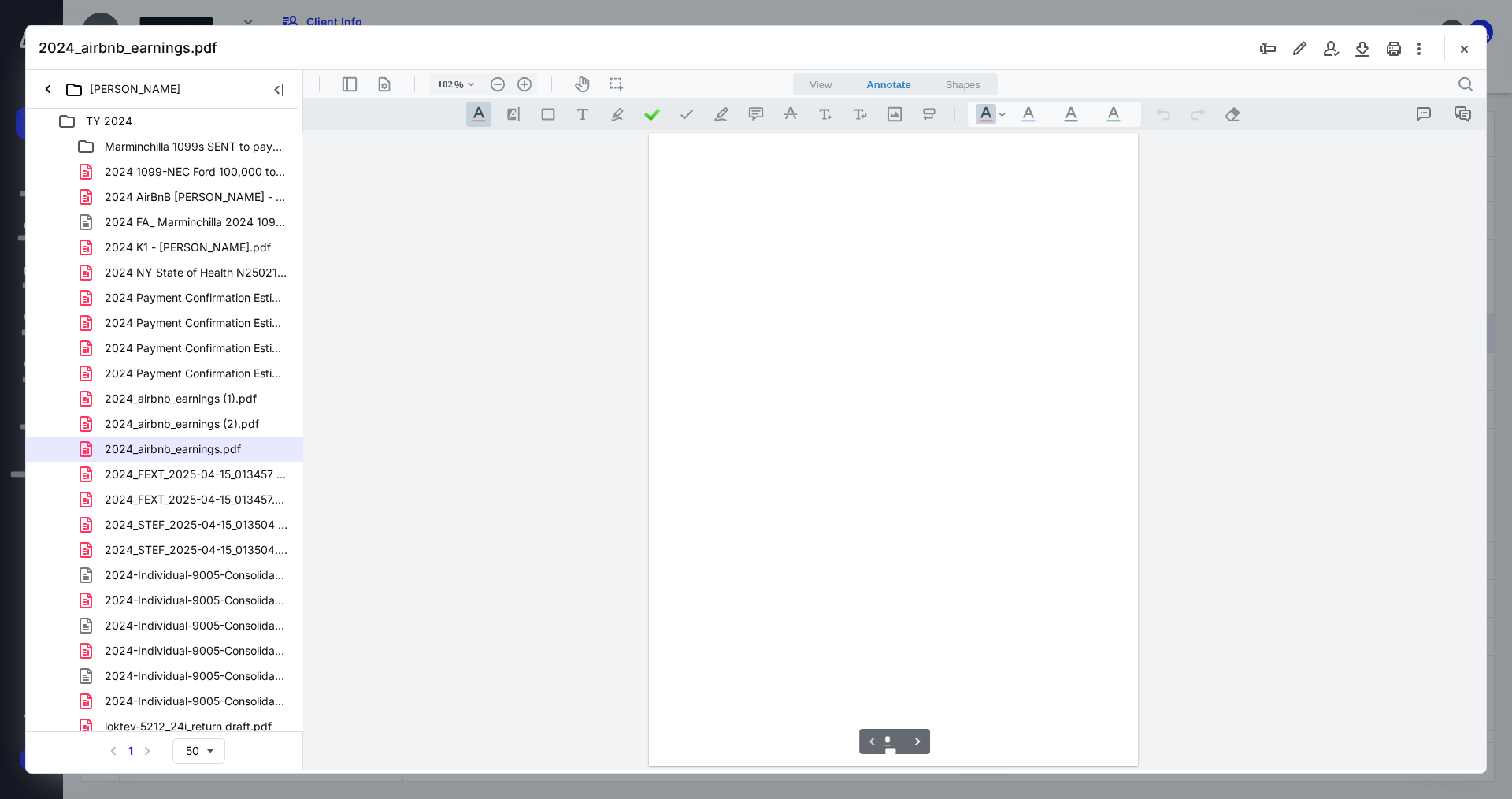 scroll, scrollTop: 63, scrollLeft: 0, axis: vertical 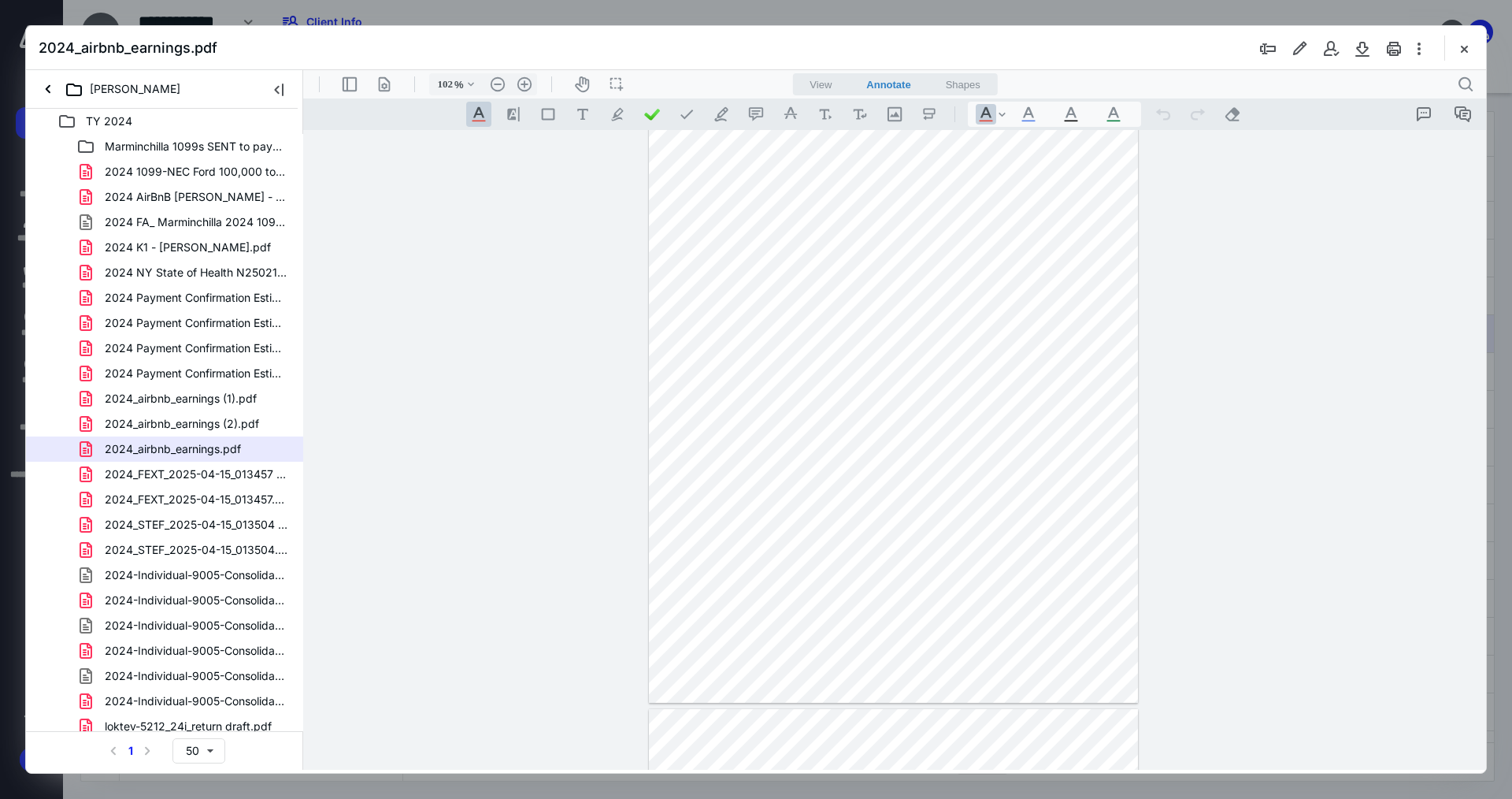 click on "**********" at bounding box center (895, 450) 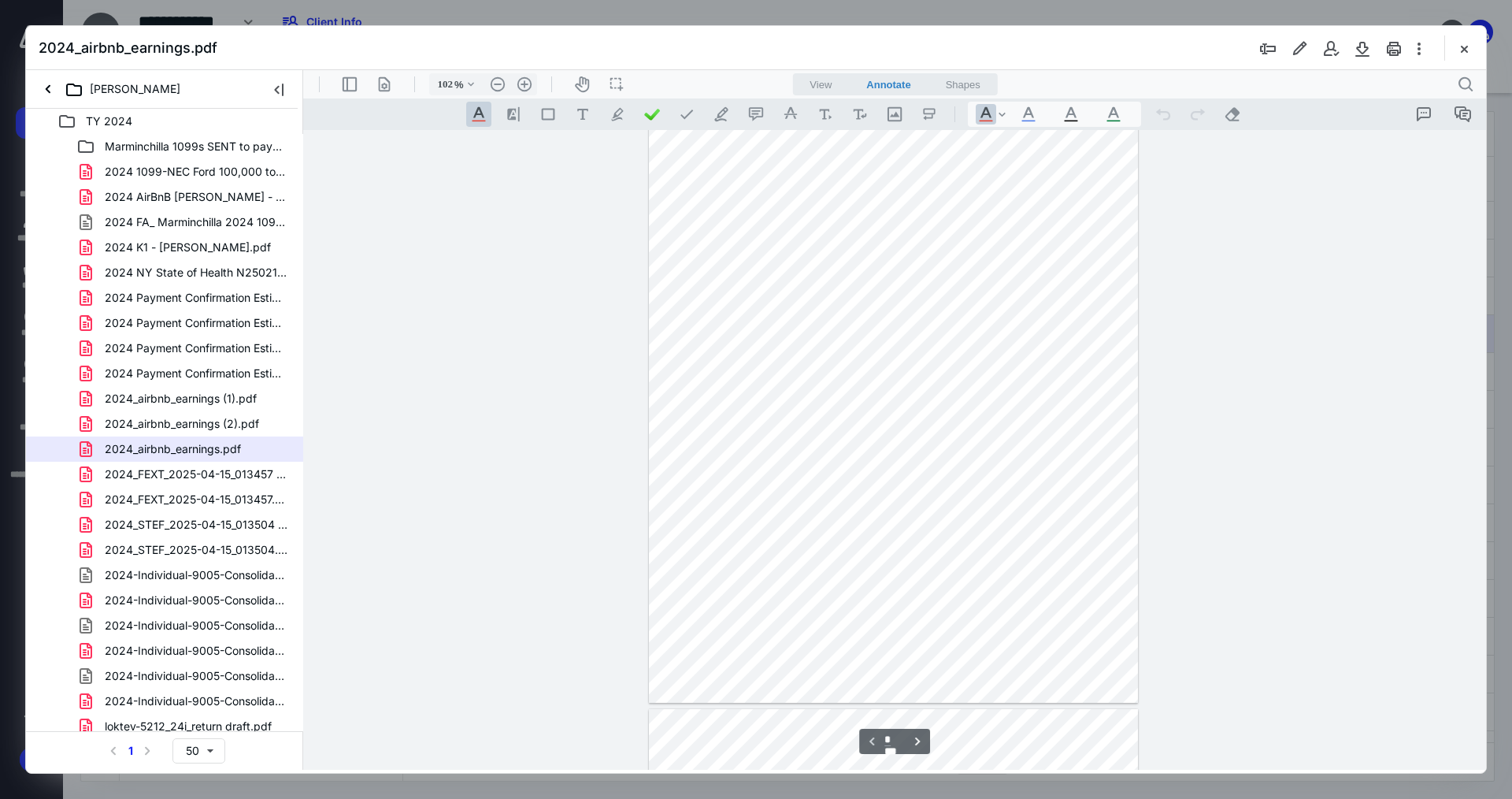 scroll, scrollTop: 0, scrollLeft: 0, axis: both 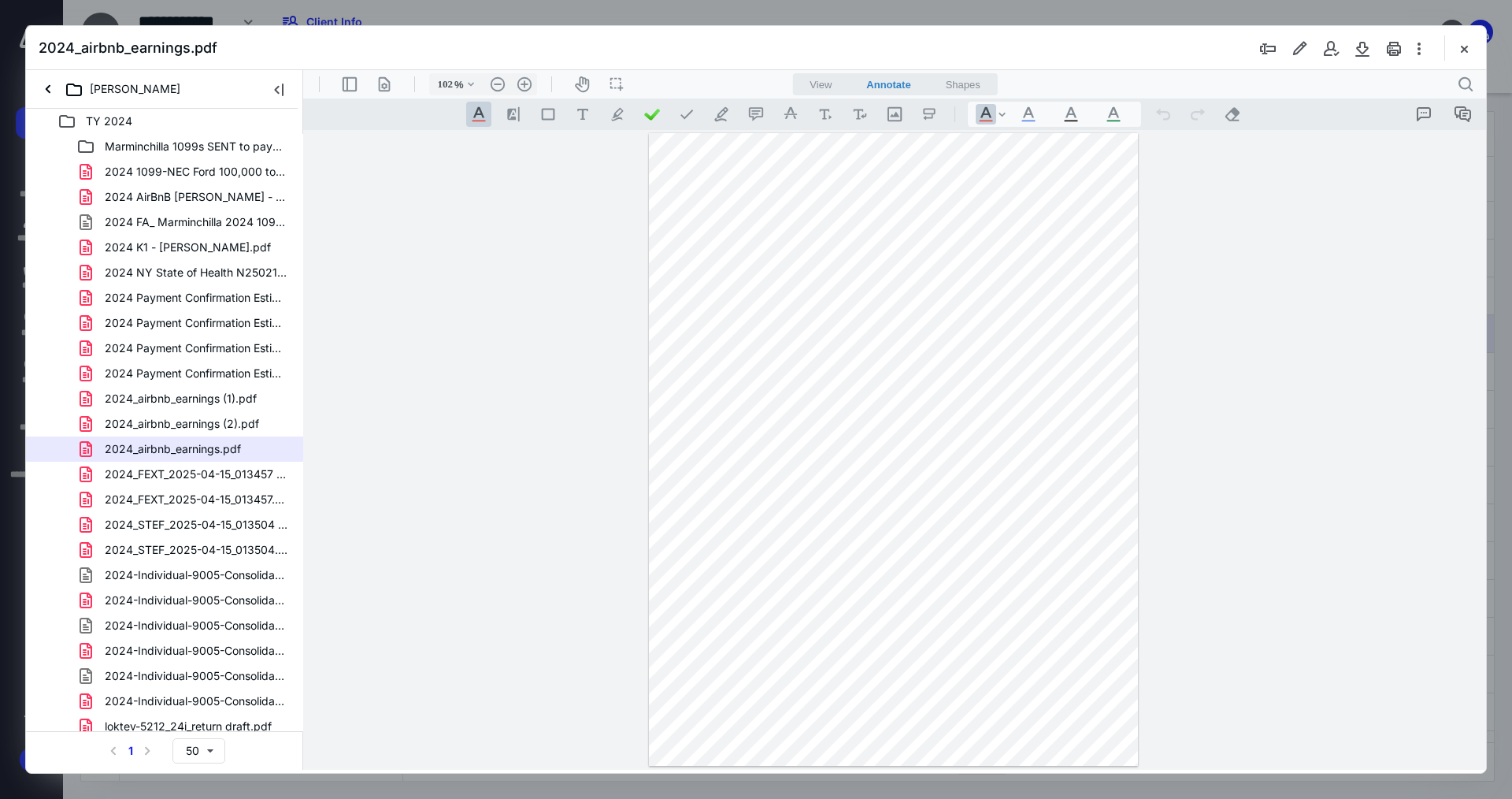 click on "**********" at bounding box center [895, 450] 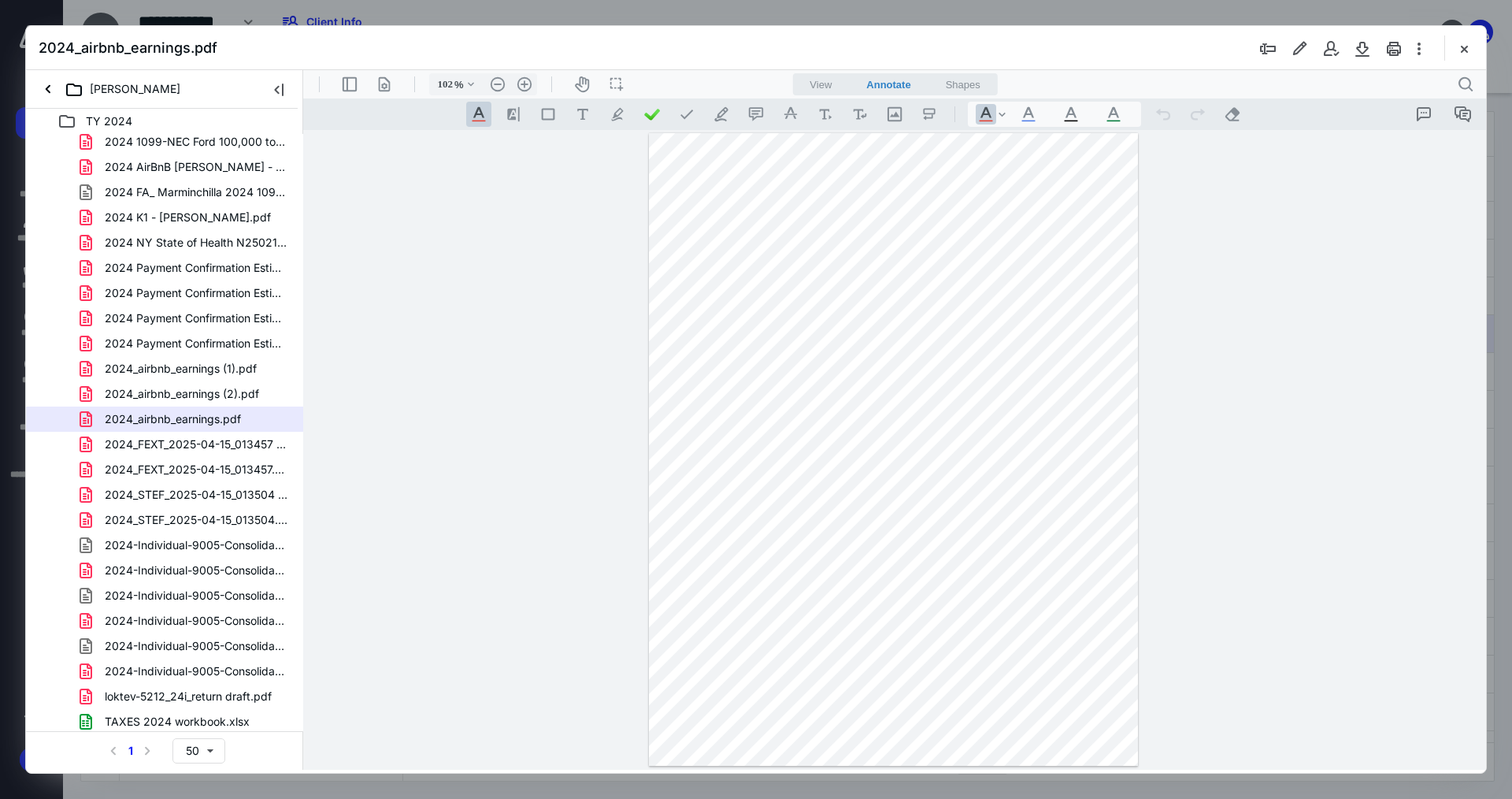 scroll, scrollTop: 33, scrollLeft: 0, axis: vertical 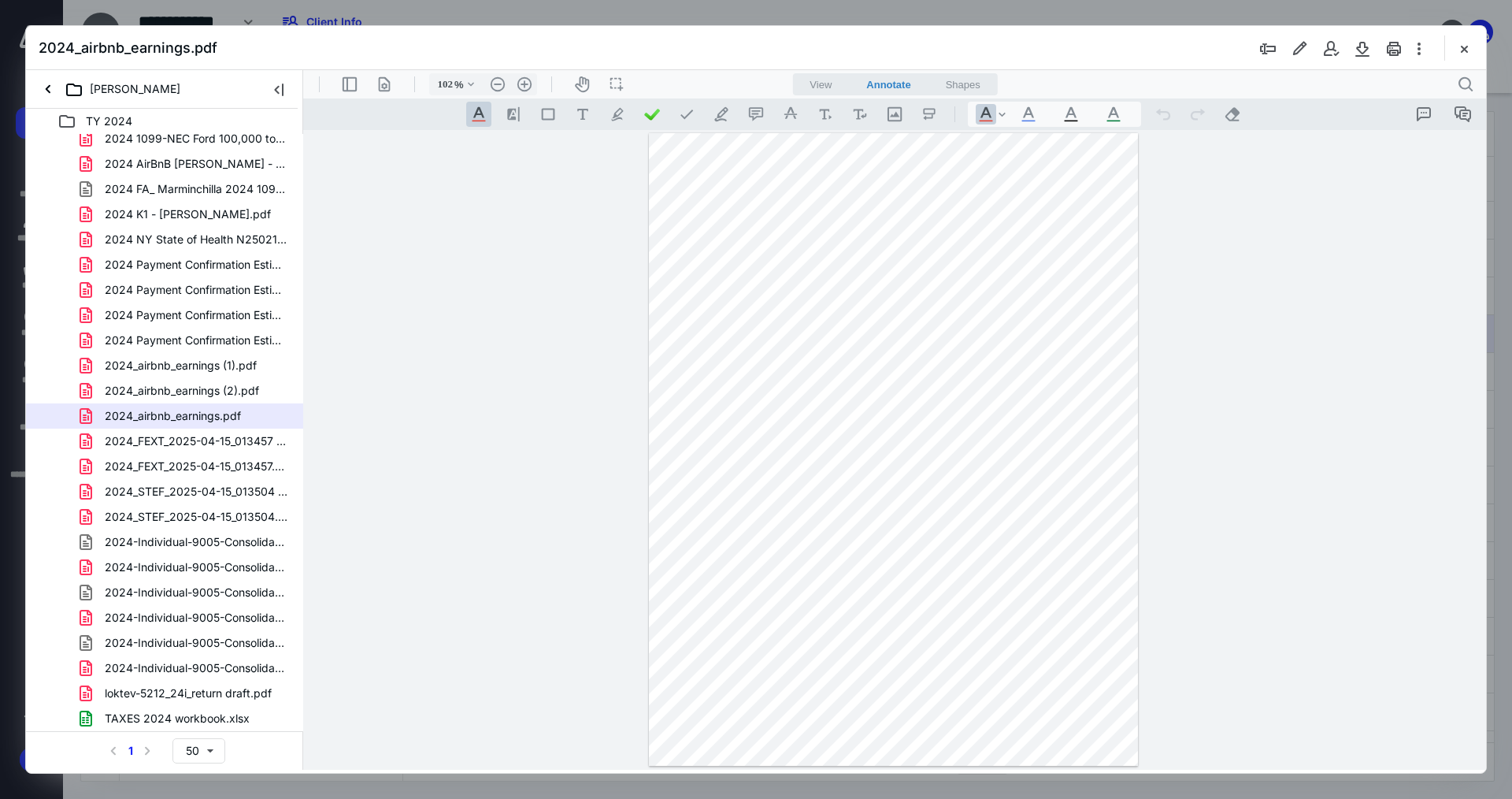click on "2024_airbnb_earnings (2).pdf" at bounding box center (182, 391) 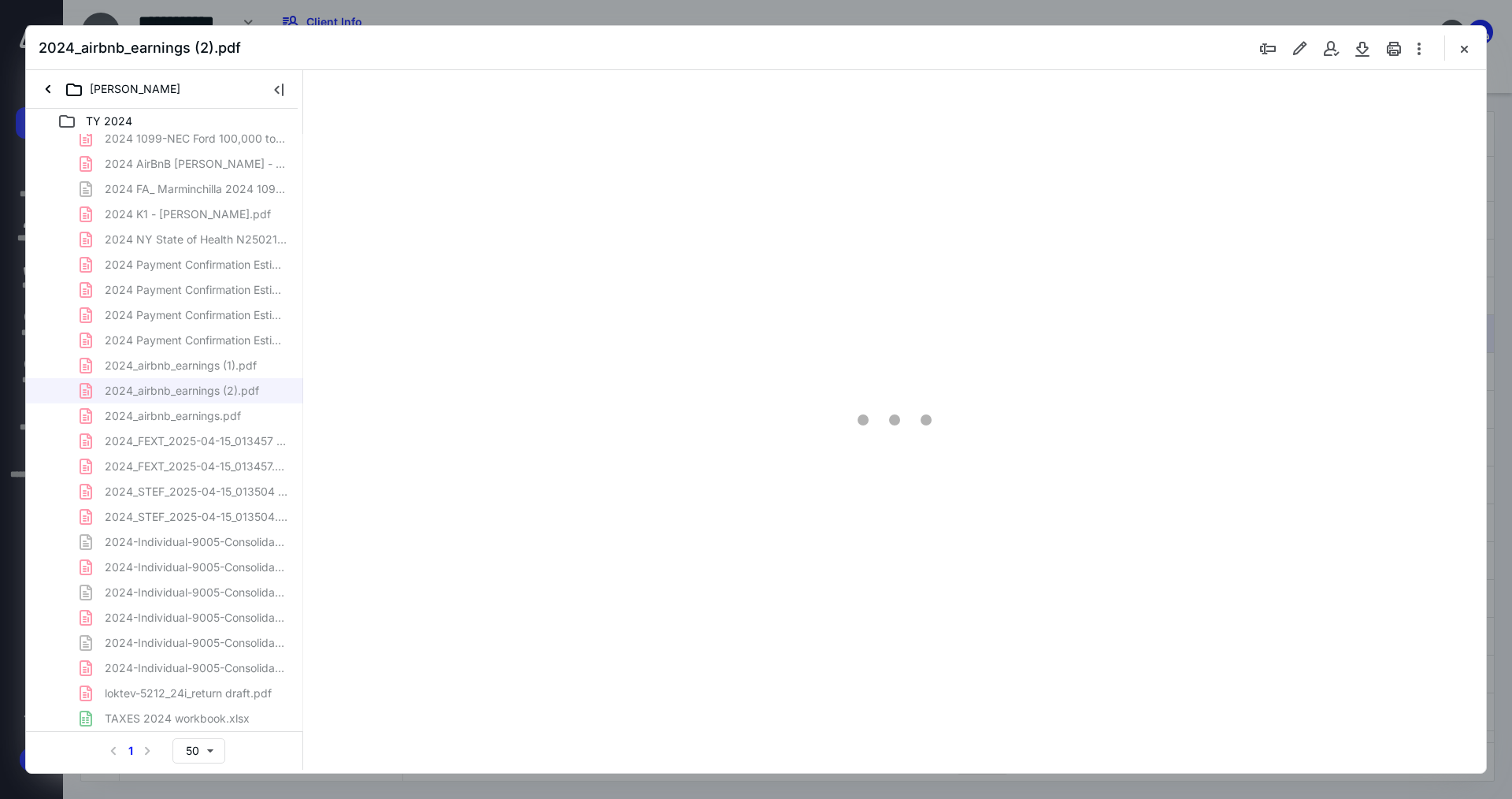 type on "102" 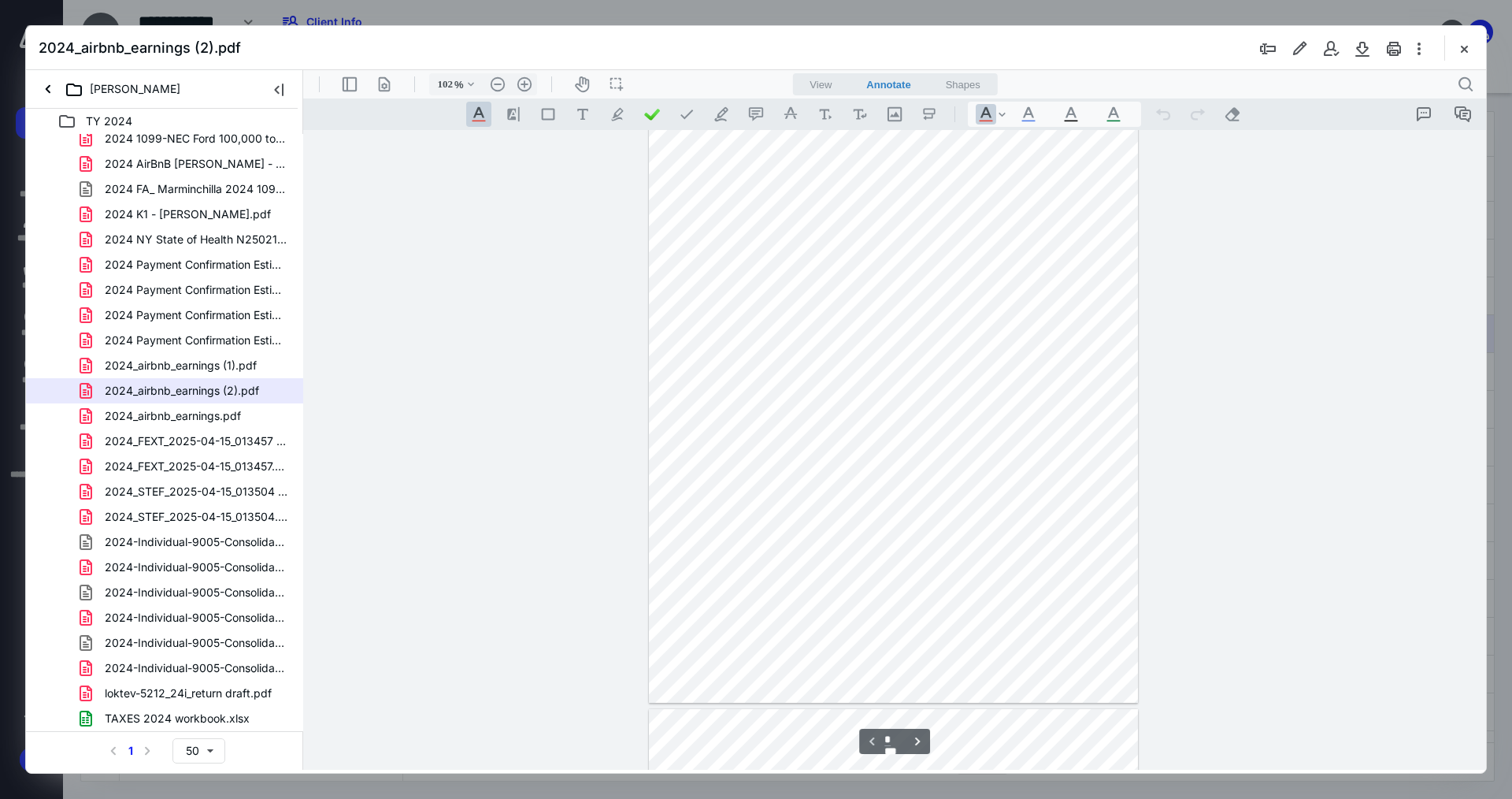 scroll, scrollTop: 0, scrollLeft: 0, axis: both 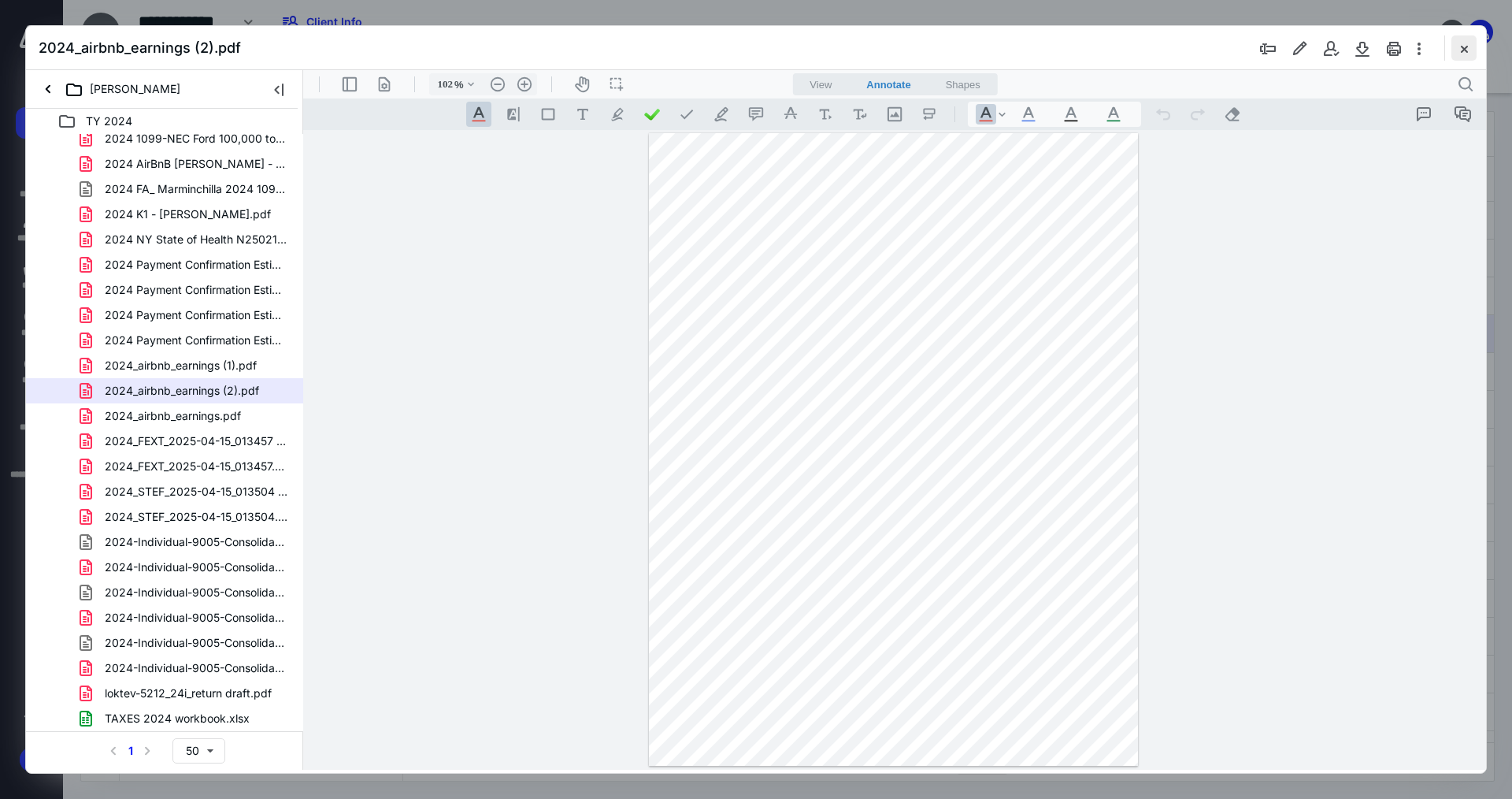 click at bounding box center (1464, 48) 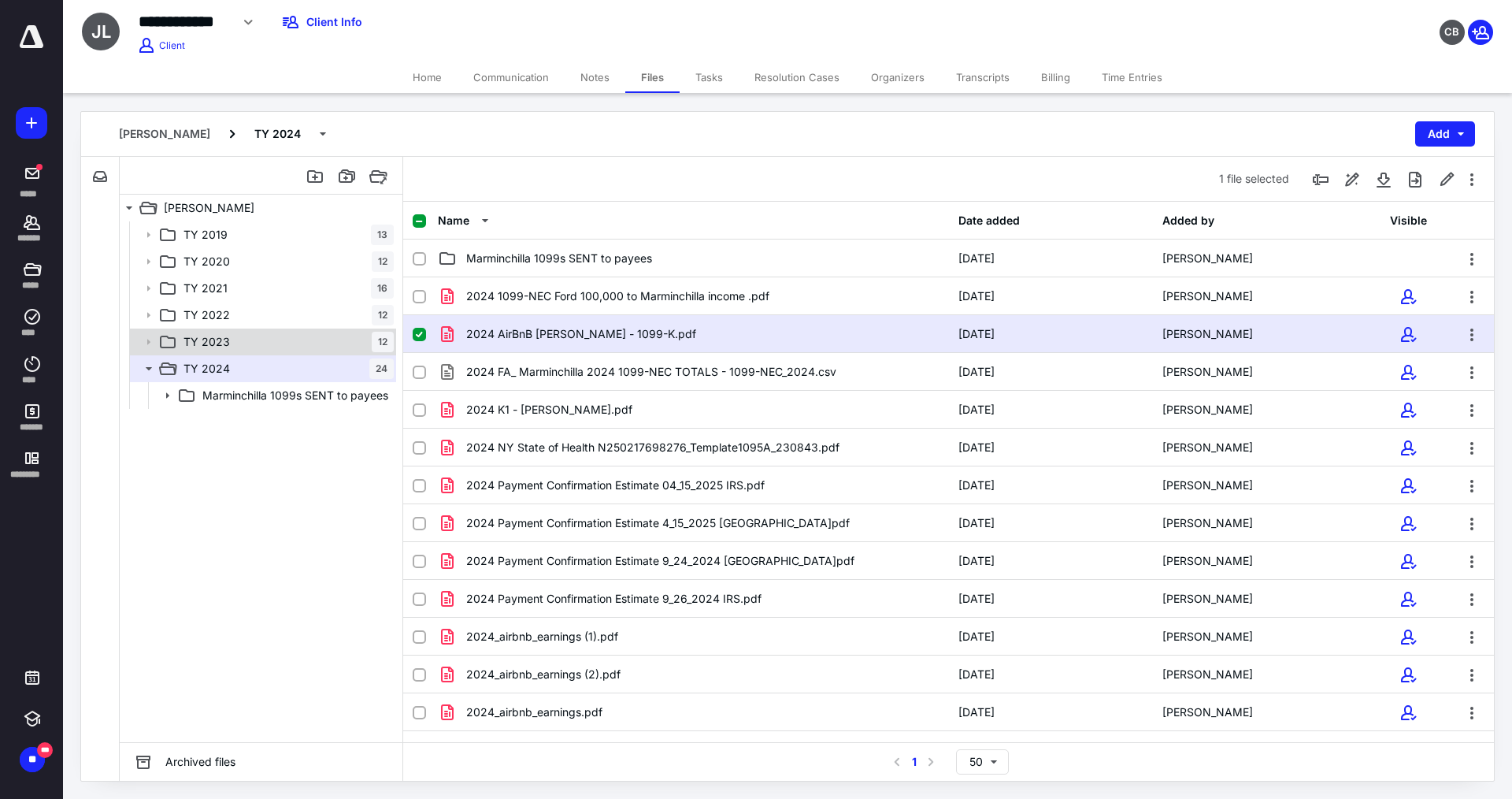 click on "TY 2023 12" at bounding box center [285, 342] 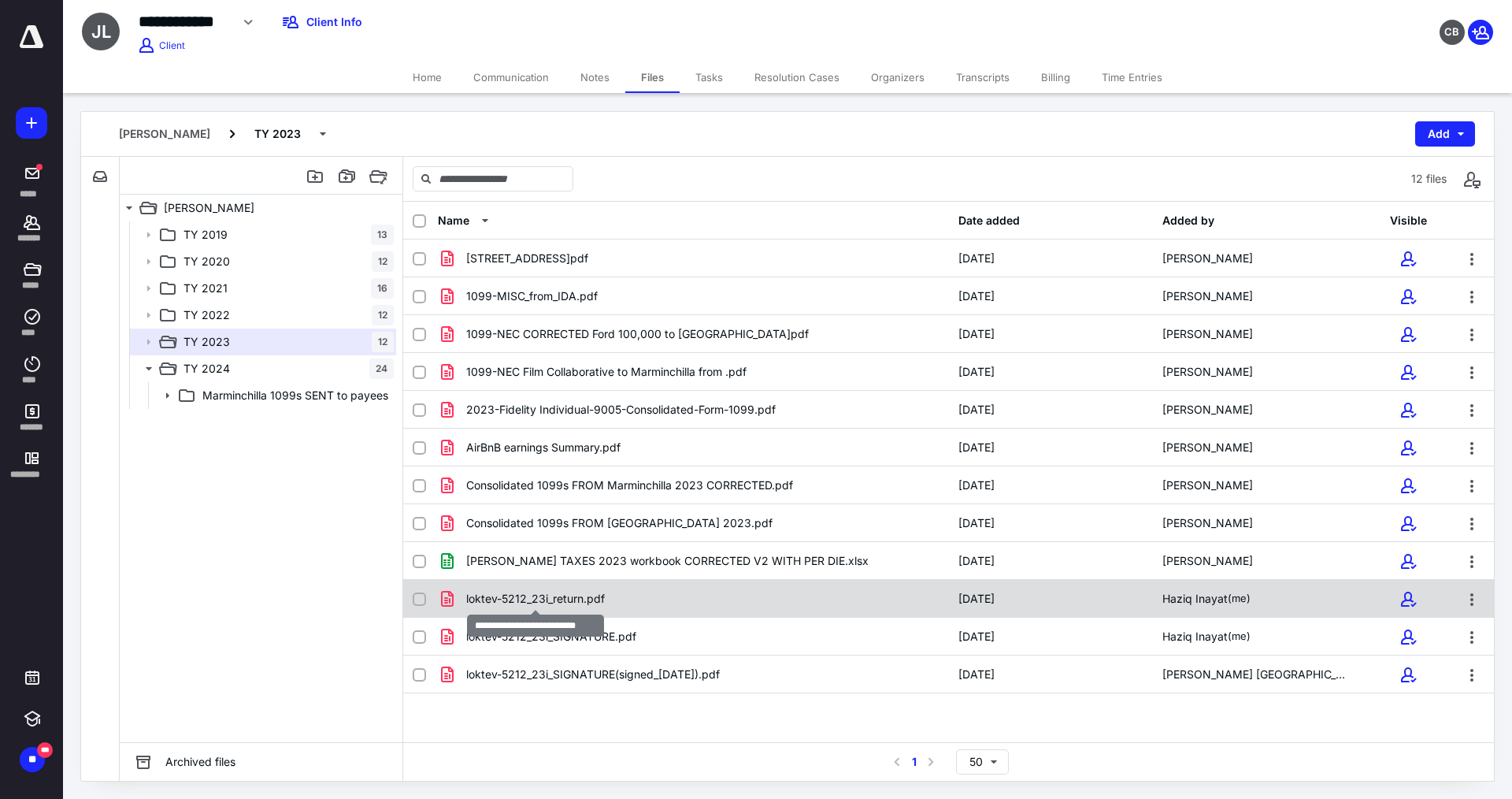 click on "loktev-5212_23i_return.pdf" at bounding box center (536, 599) 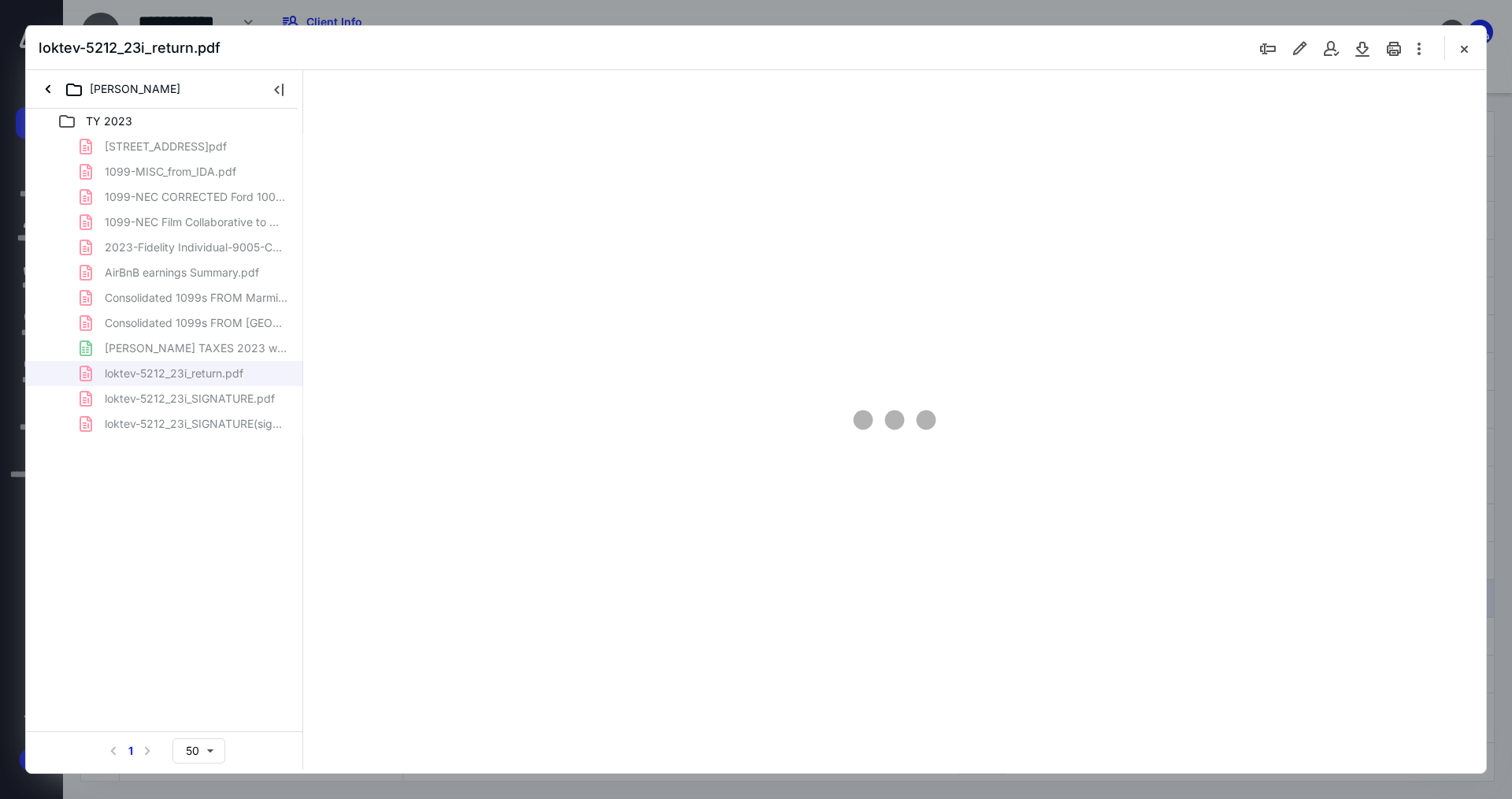 scroll, scrollTop: 0, scrollLeft: 0, axis: both 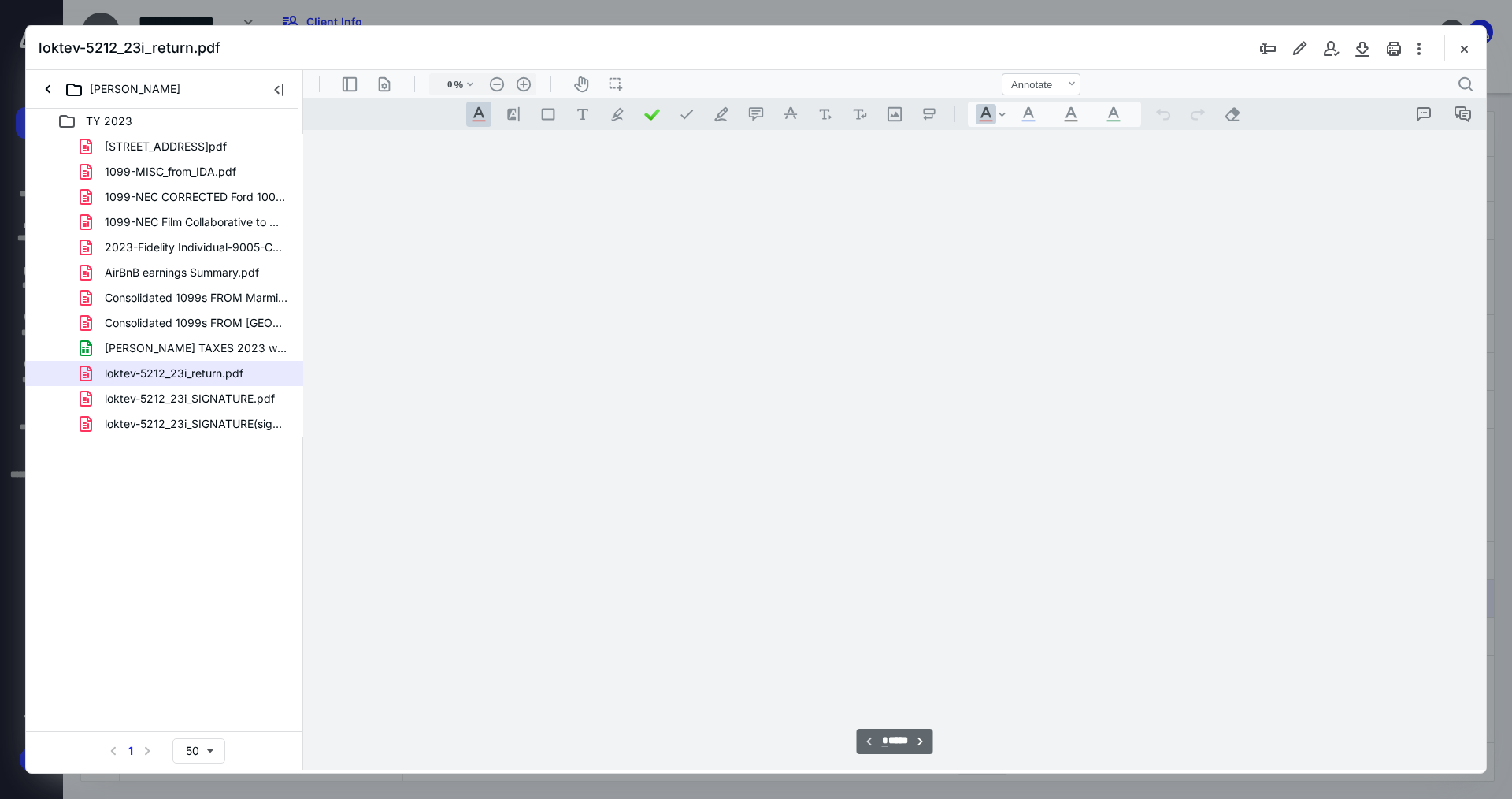 type on "102" 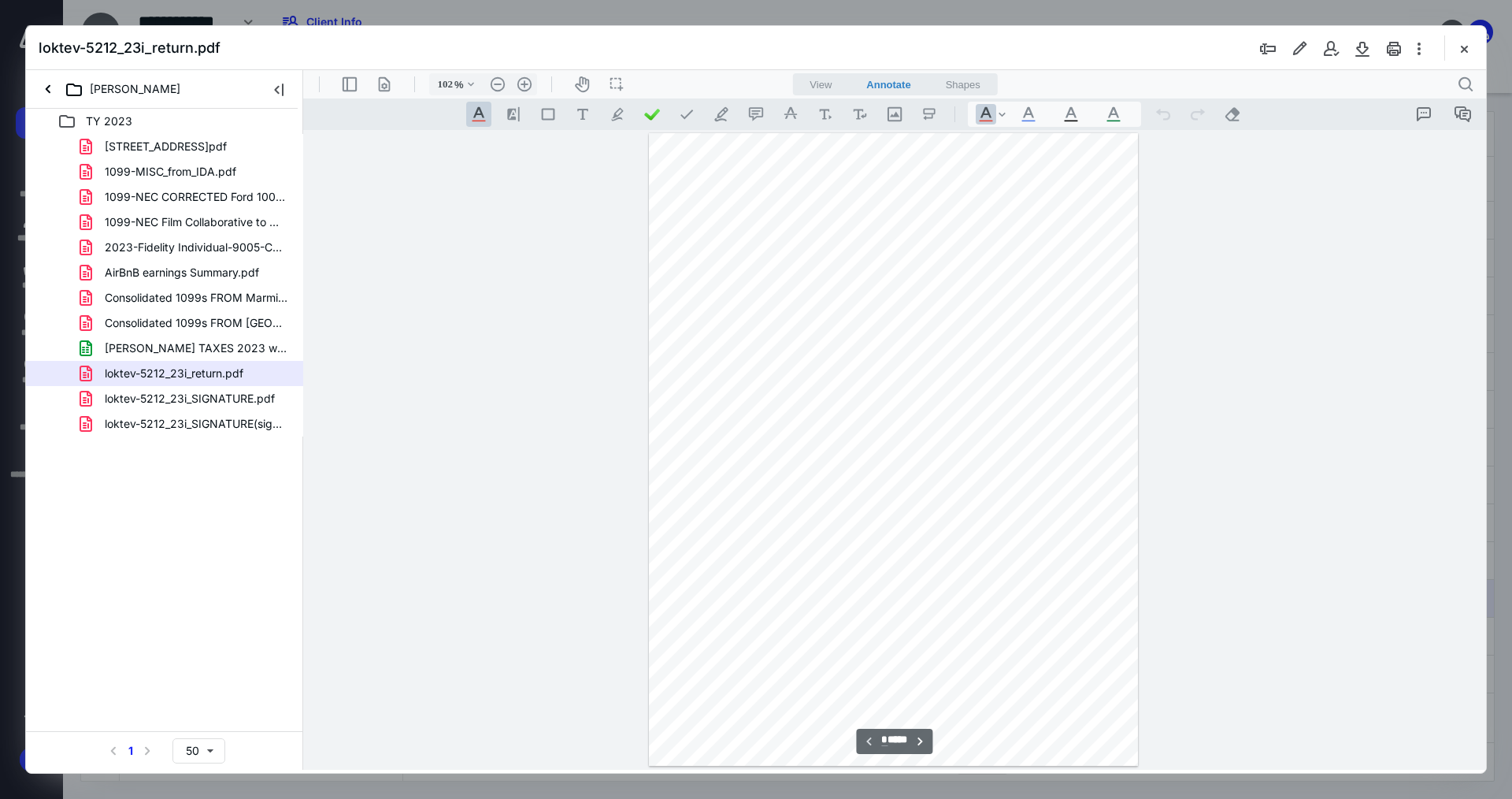 scroll, scrollTop: 63, scrollLeft: 0, axis: vertical 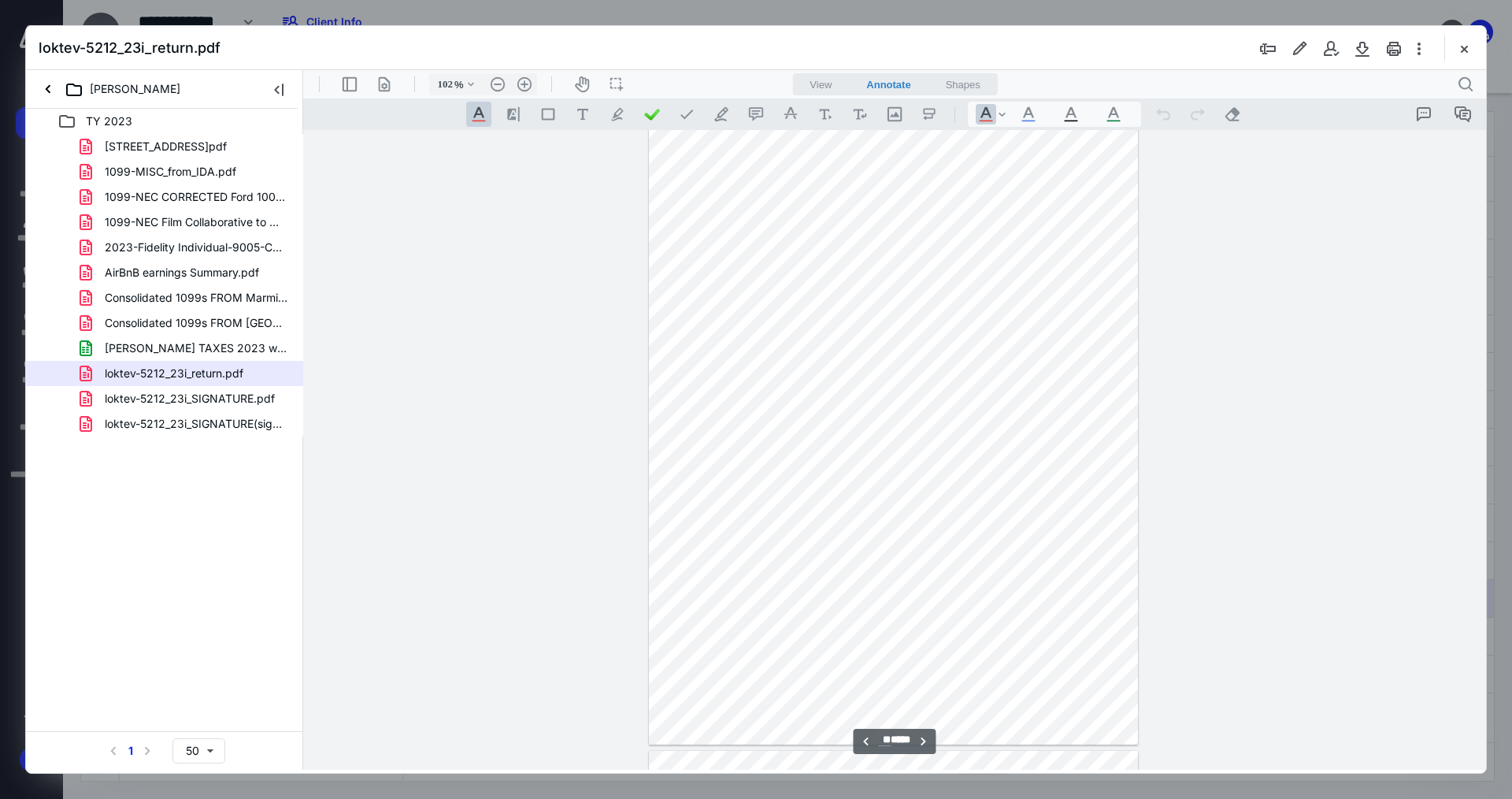 type on "**" 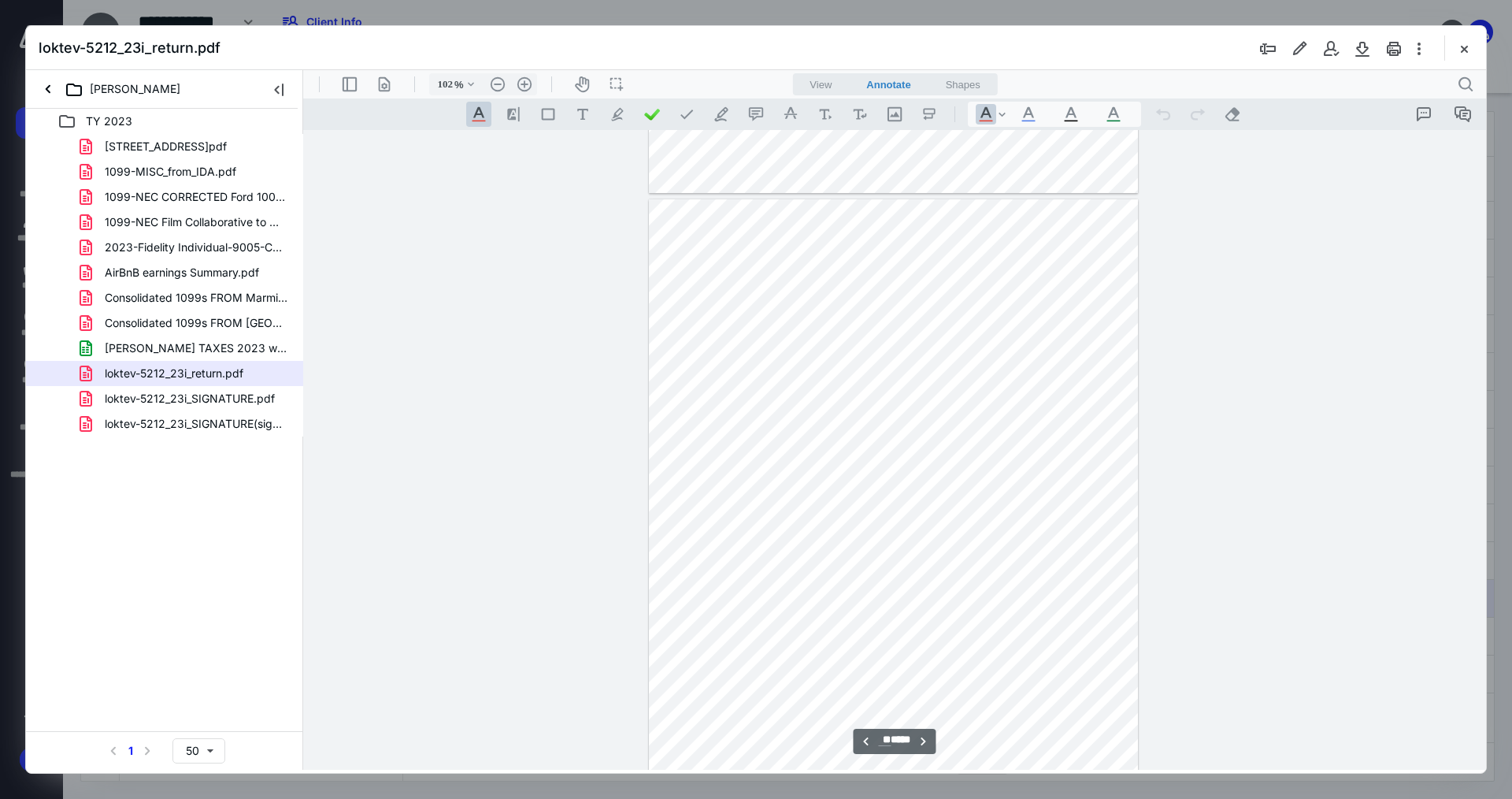 scroll, scrollTop: 15350, scrollLeft: 0, axis: vertical 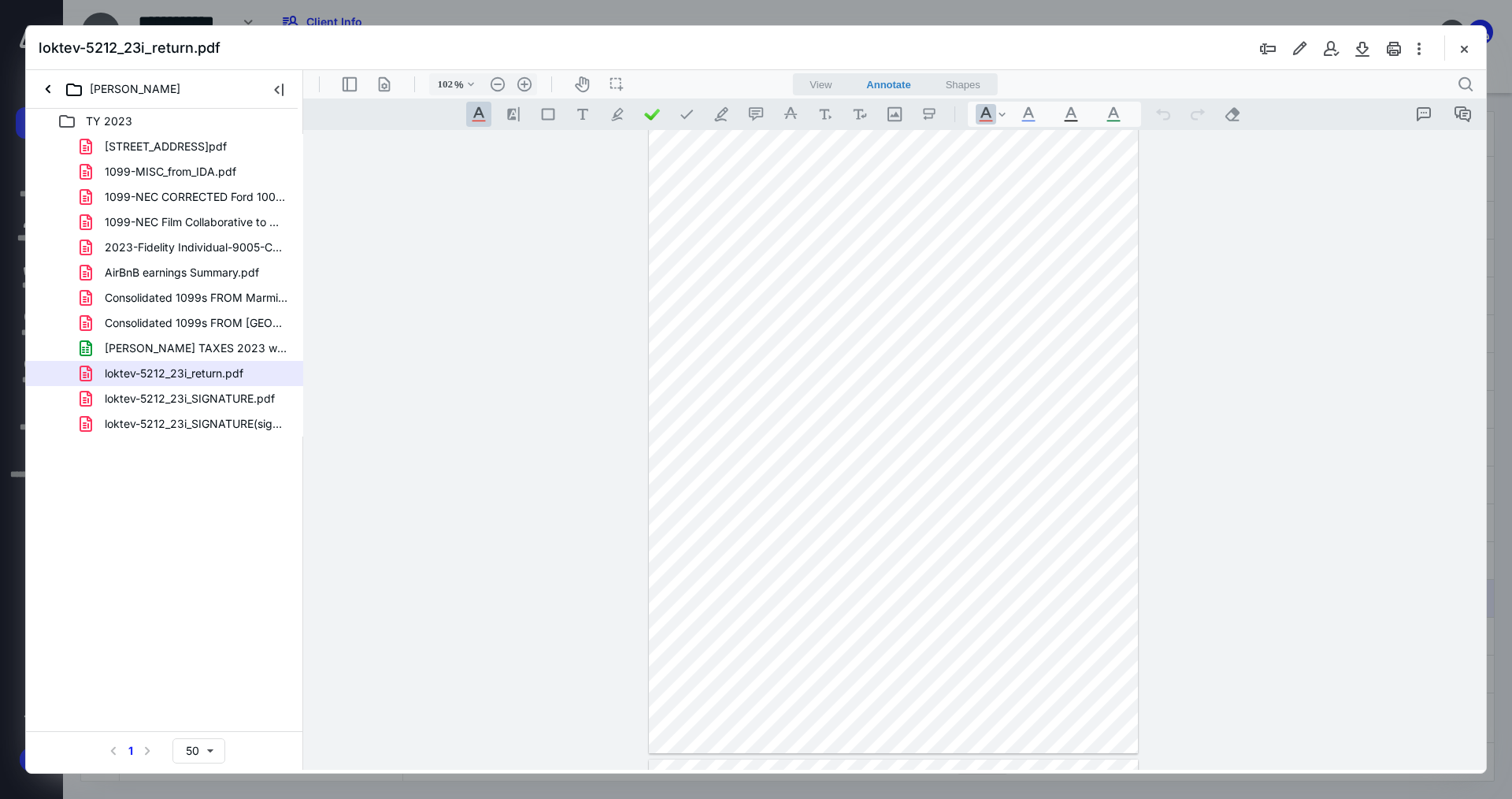 click at bounding box center (895, 450) 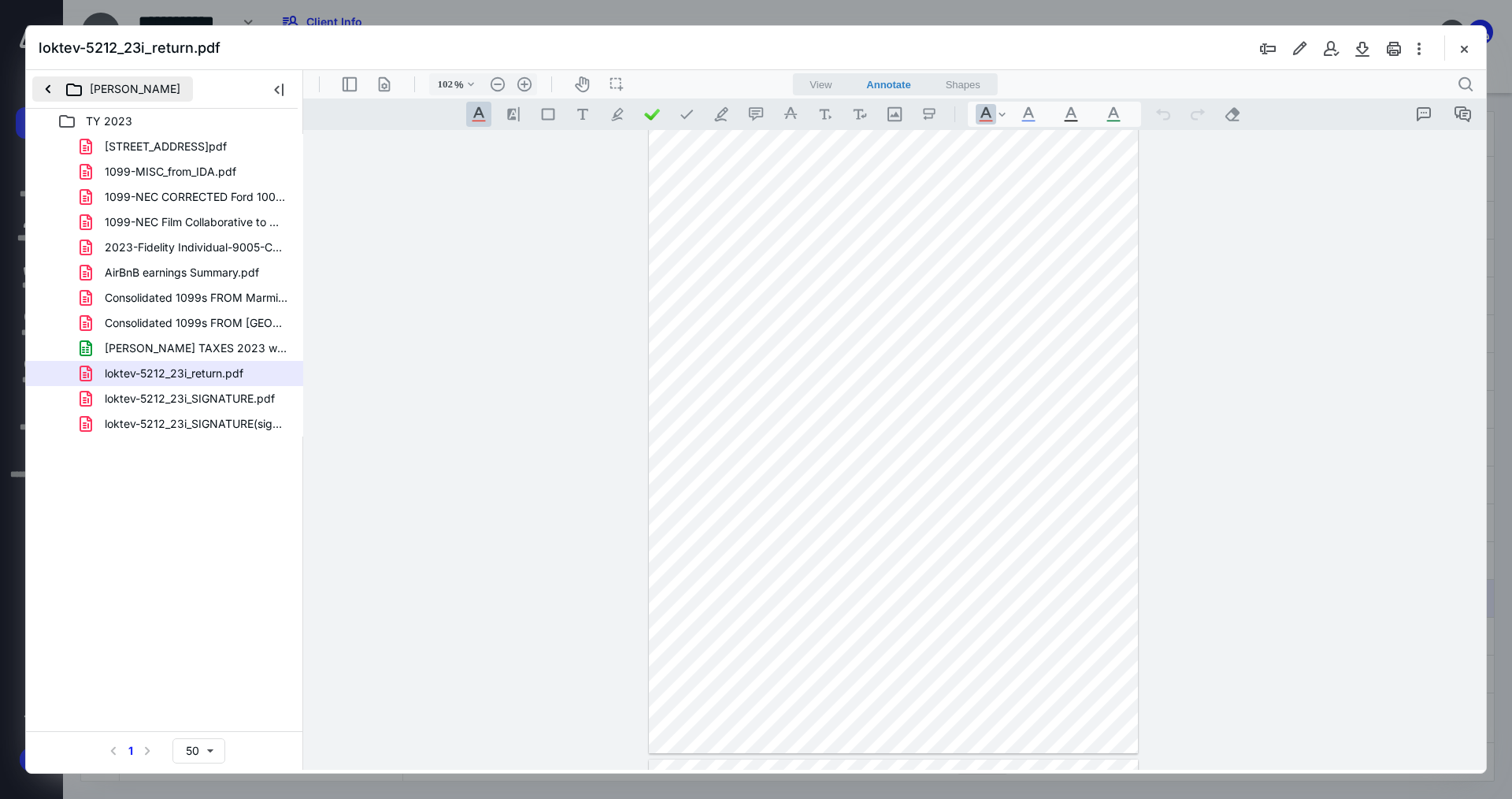 click on "[PERSON_NAME]" at bounding box center [113, 89] 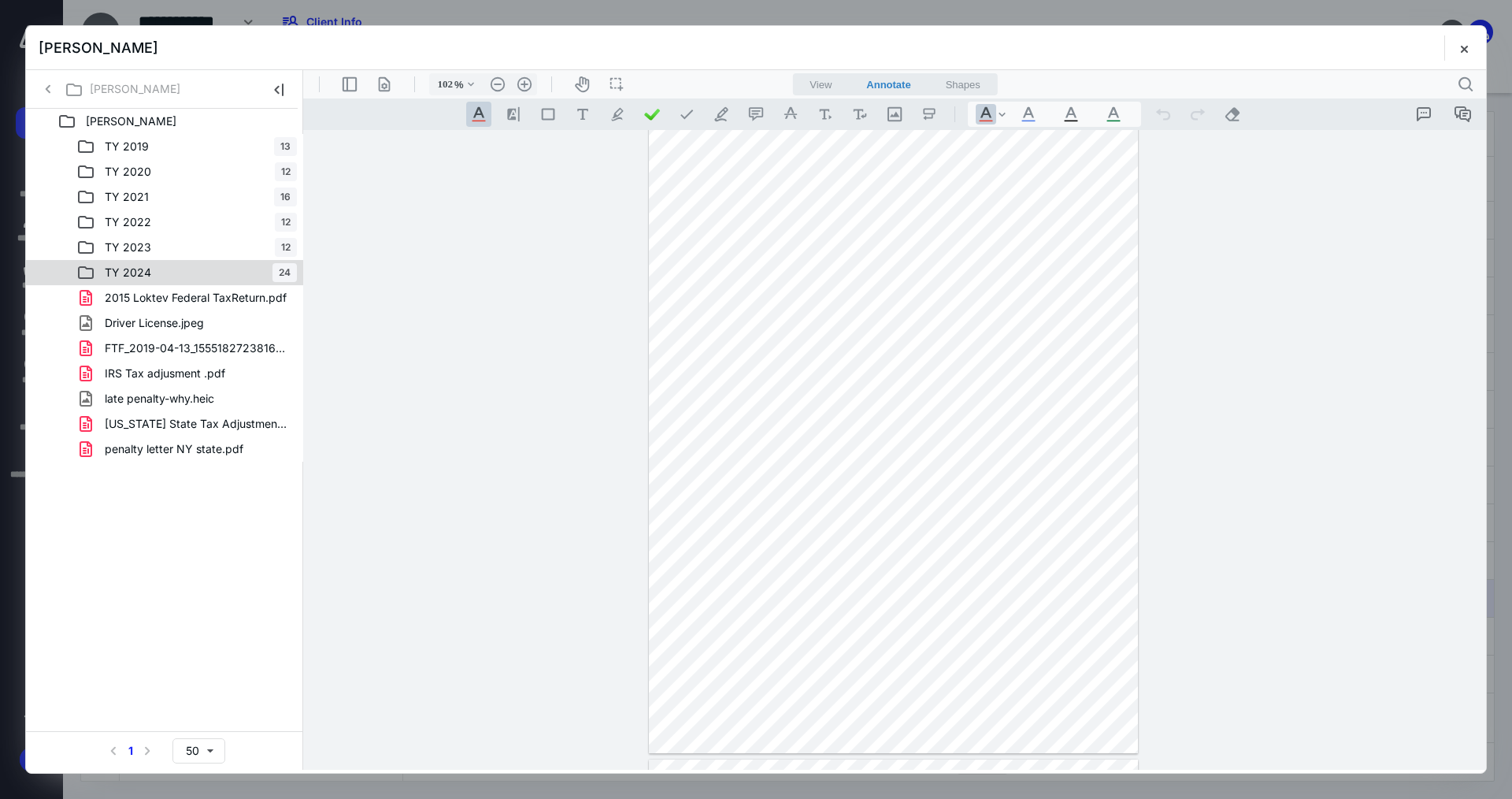 click on "TY 2024 24" at bounding box center (187, 273) 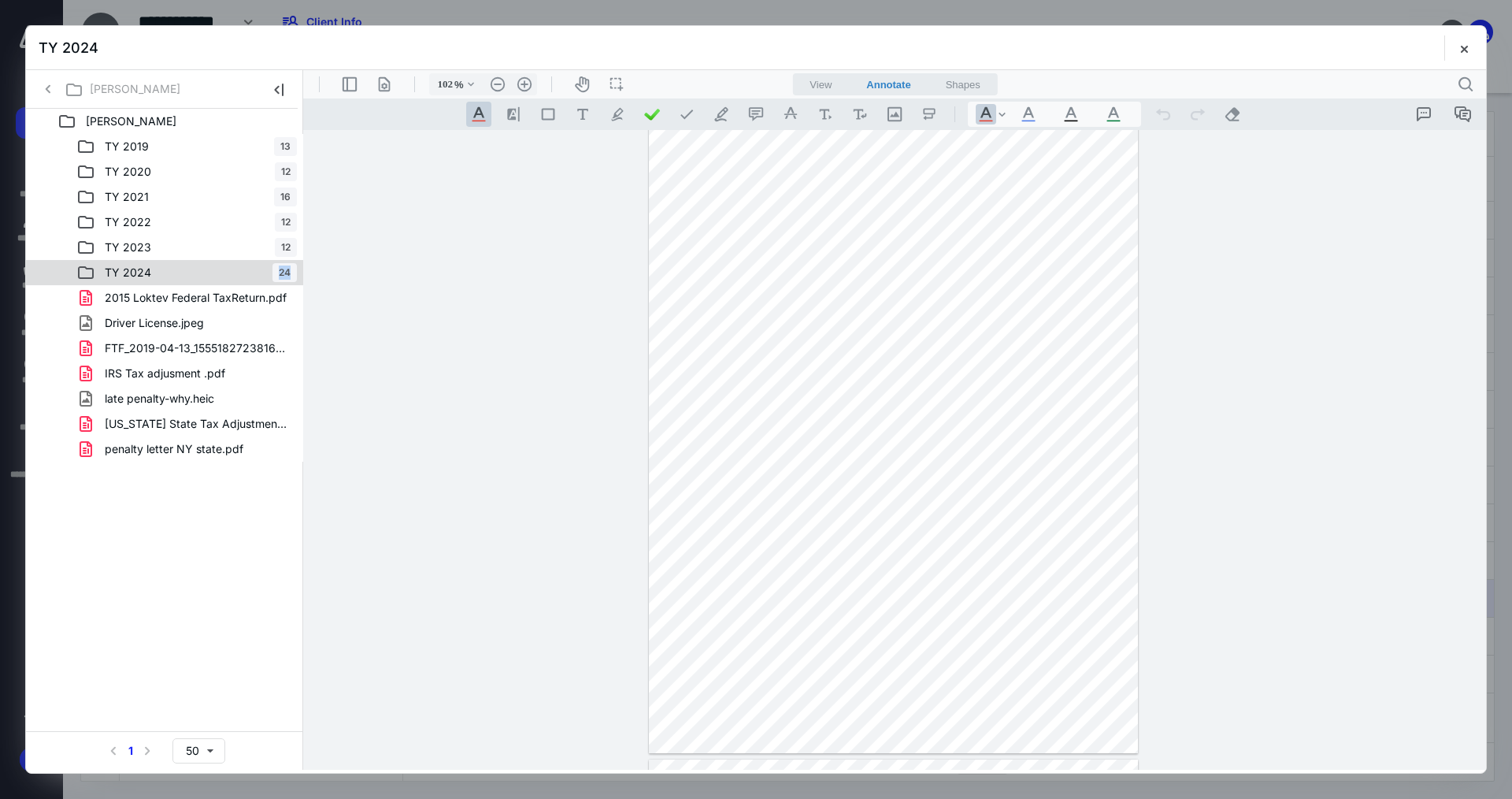 click on "TY 2024 24" at bounding box center [187, 273] 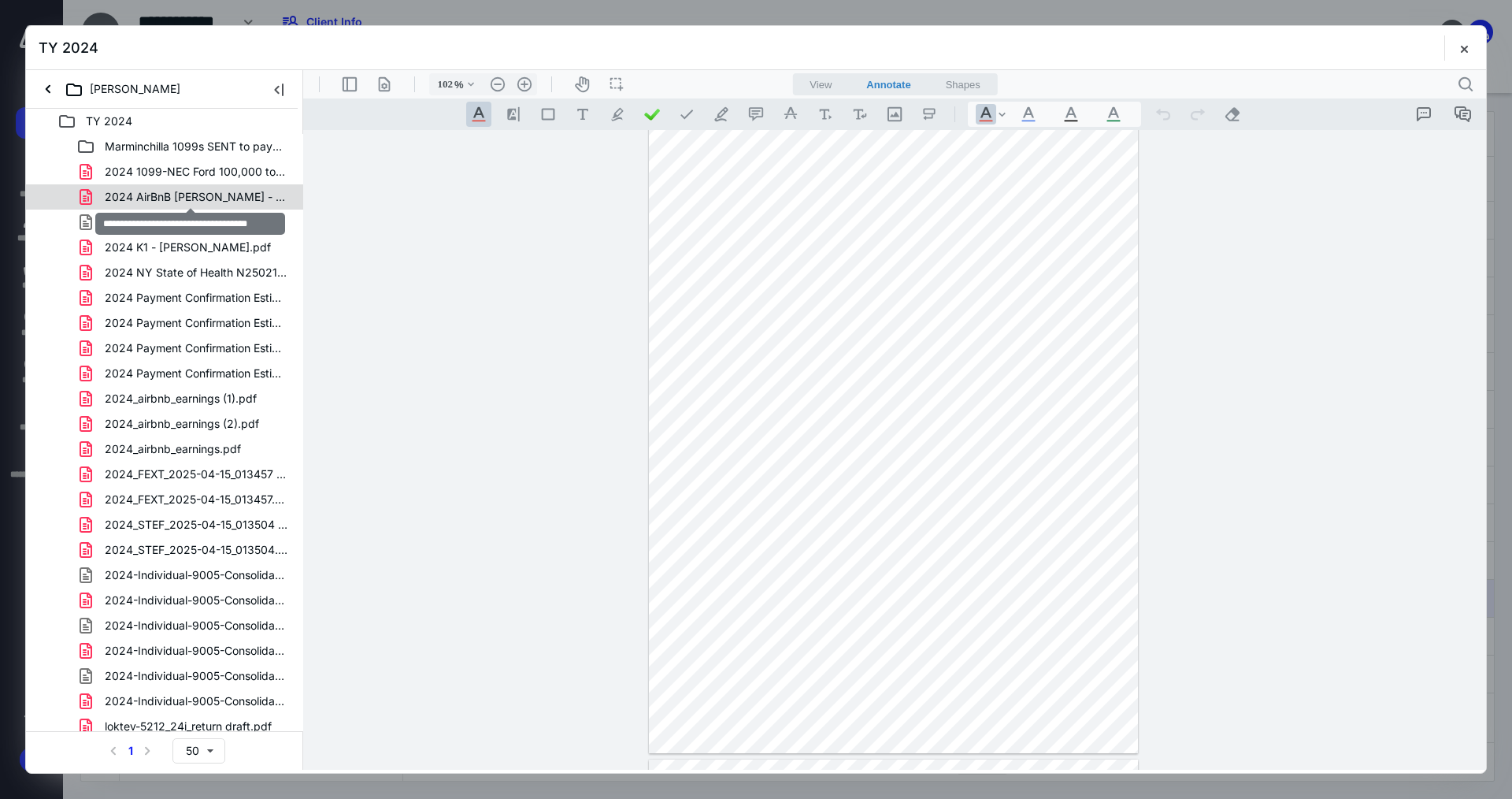 click on "2024 AirBnB [PERSON_NAME] - 1099-K.pdf" at bounding box center [196, 197] 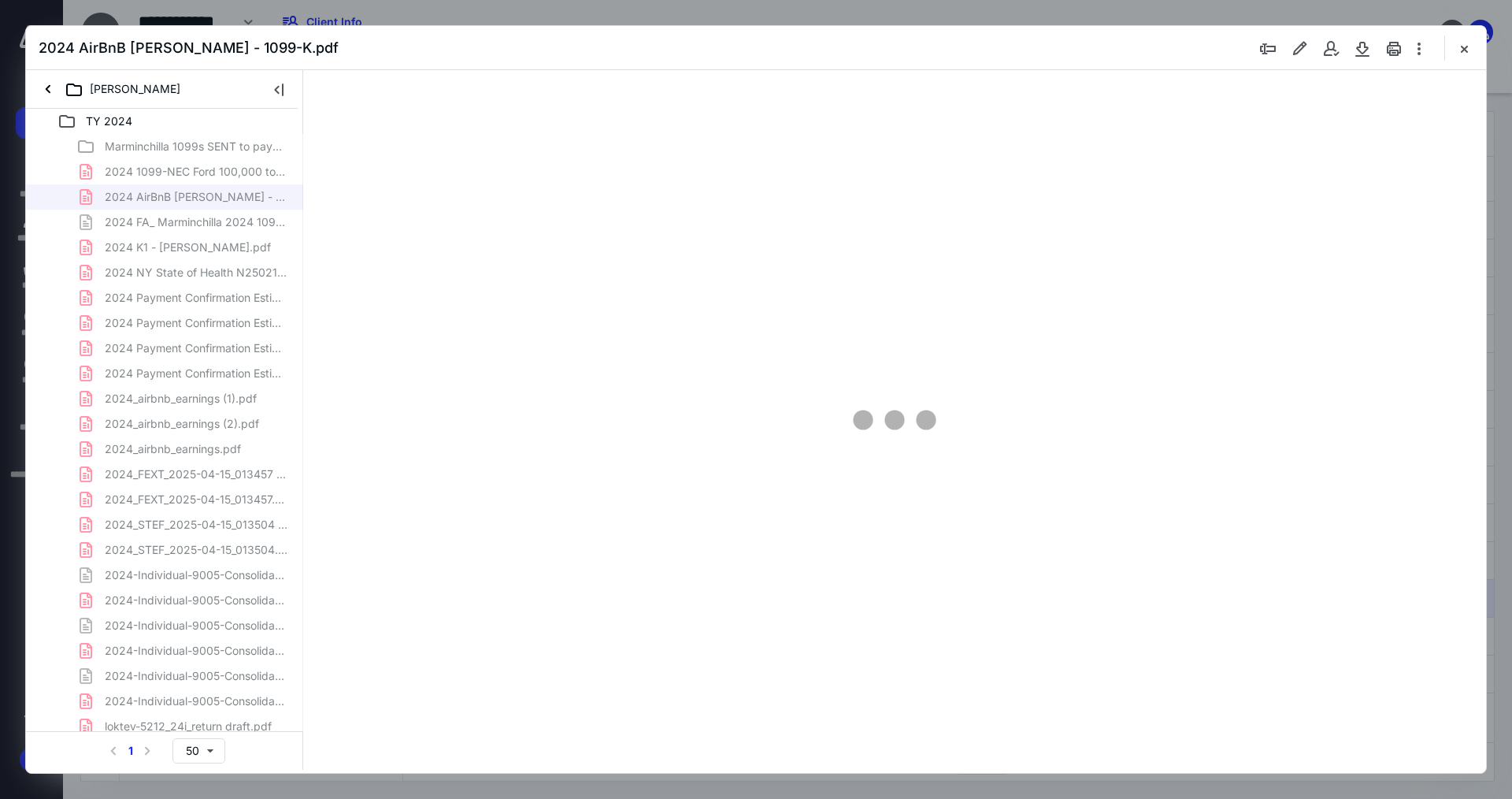 scroll, scrollTop: 33, scrollLeft: 0, axis: vertical 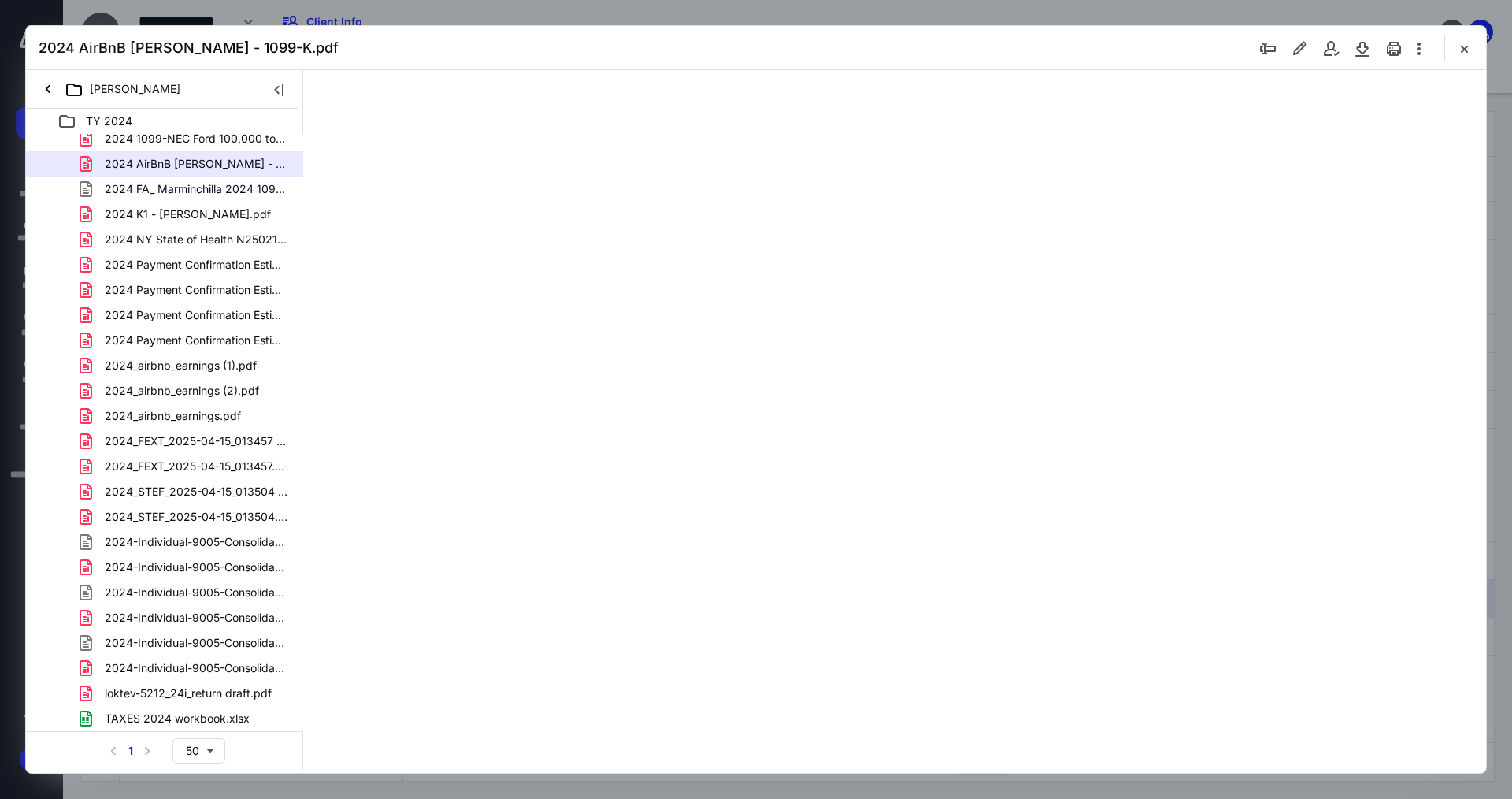 type on "102" 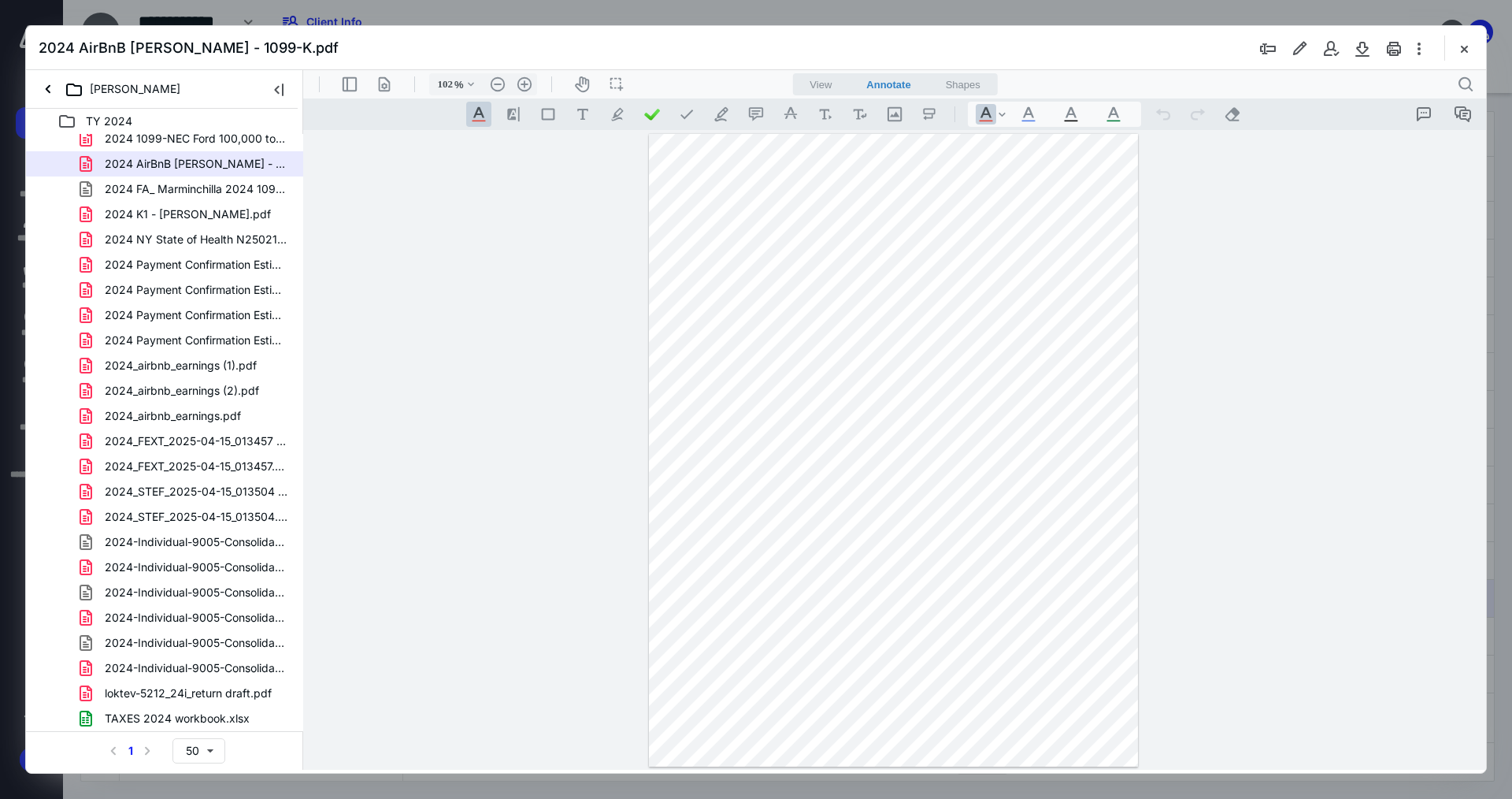 click at bounding box center [895, 450] 